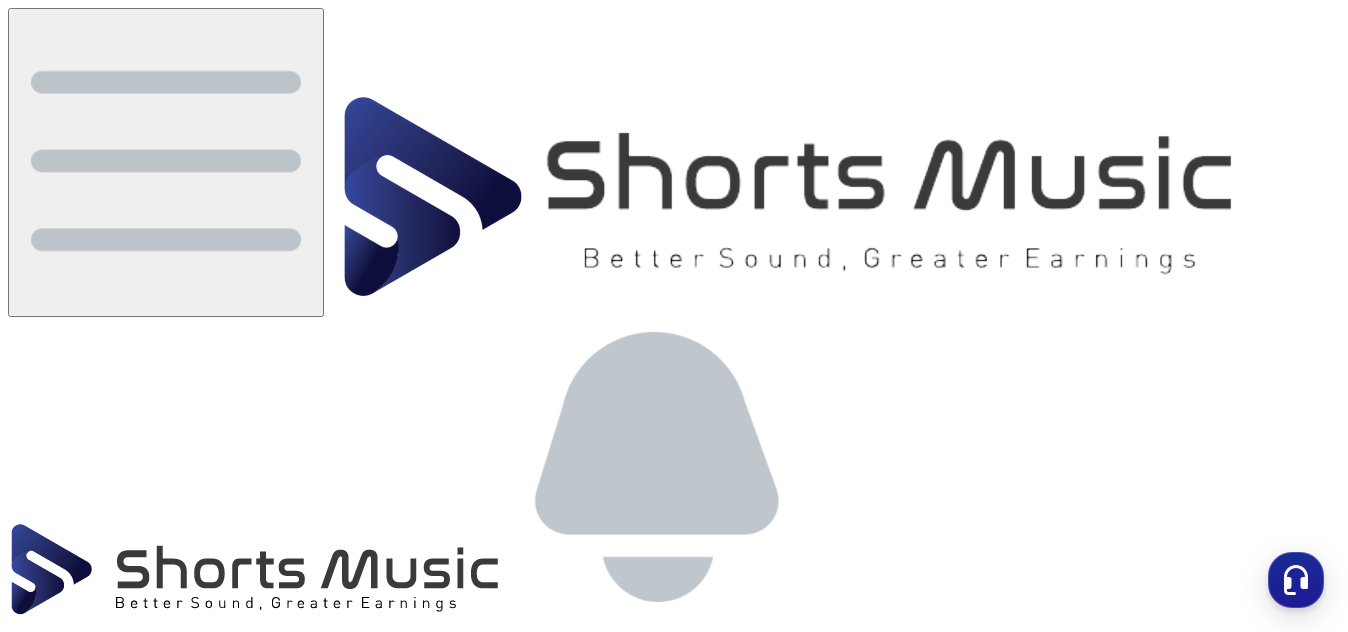 scroll, scrollTop: 0, scrollLeft: 0, axis: both 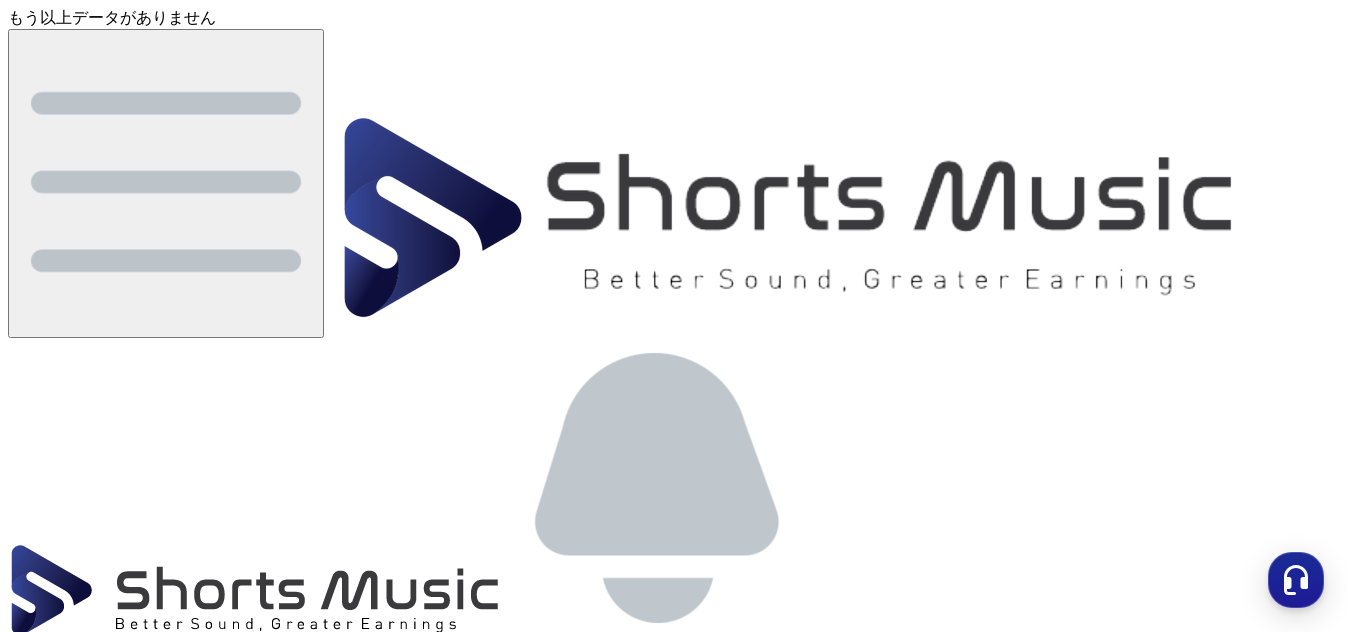 click on "インスタグラム" at bounding box center [112, 3216] 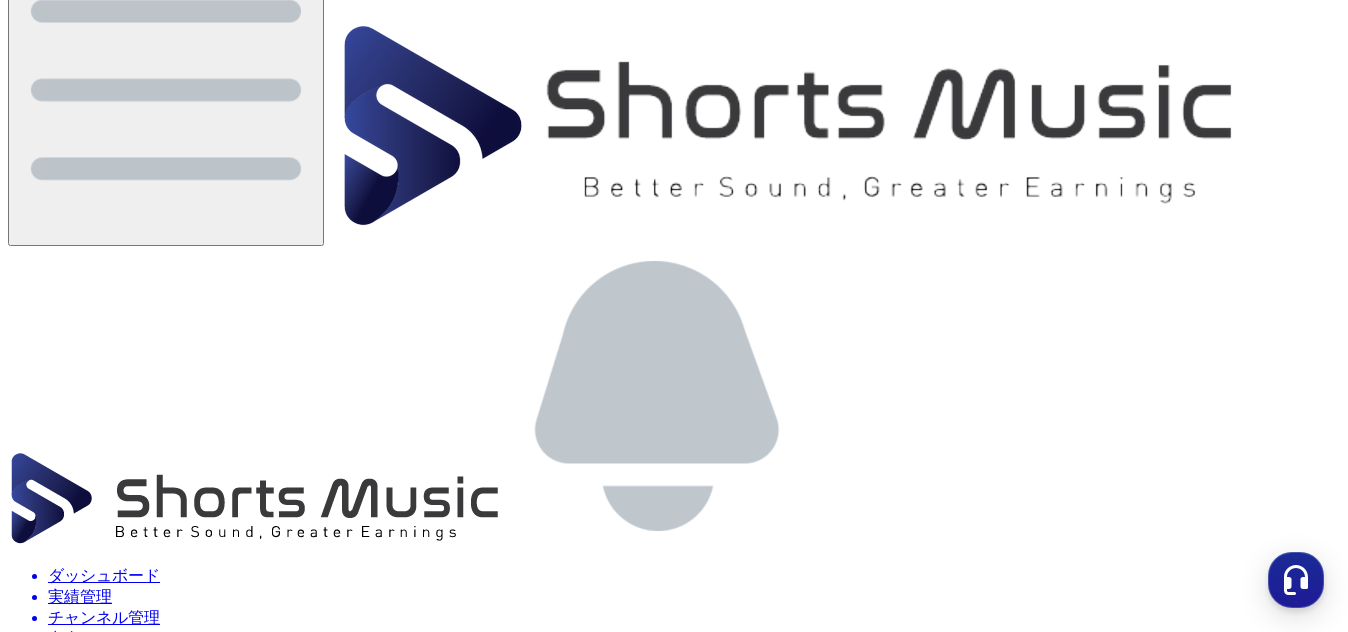 scroll, scrollTop: 0, scrollLeft: 0, axis: both 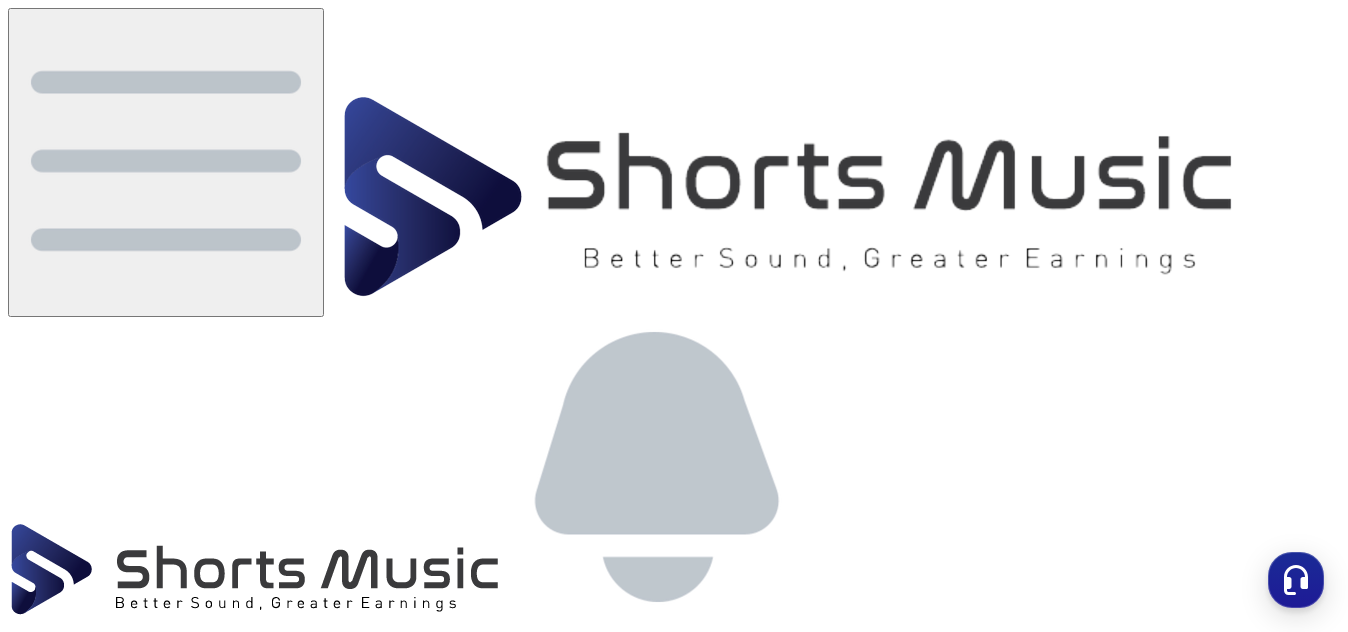 click on "お知らせ" at bounding box center (694, 731) 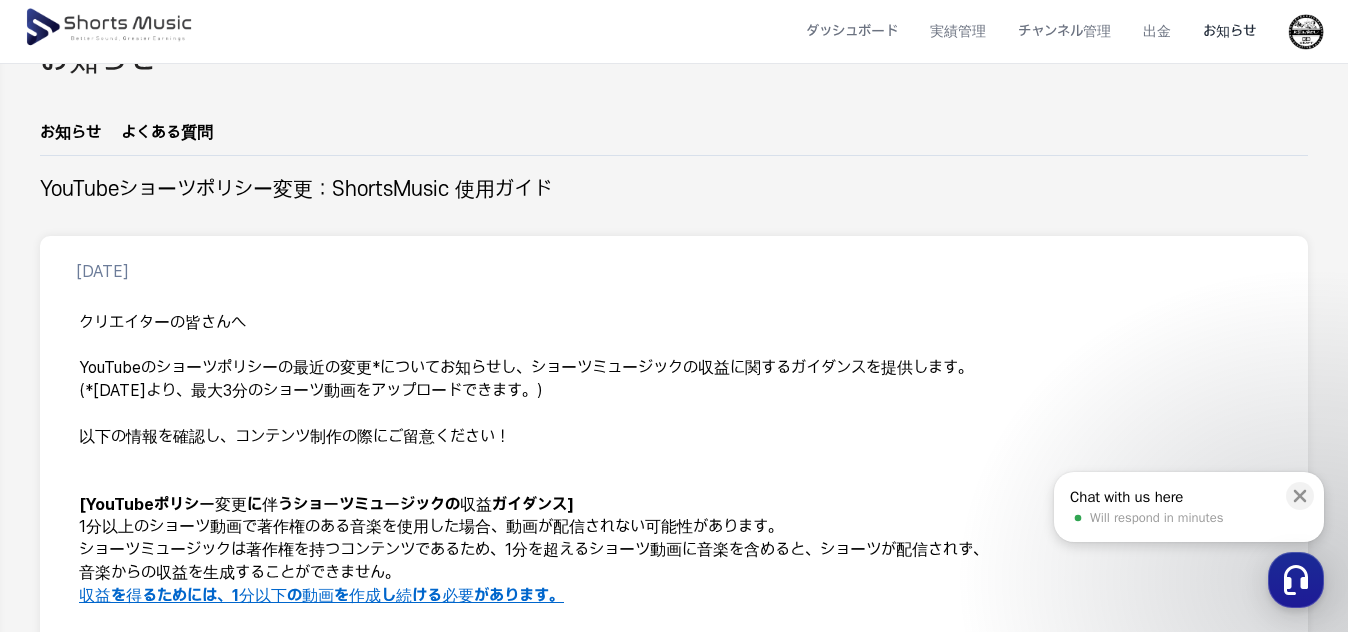 scroll, scrollTop: 500, scrollLeft: 0, axis: vertical 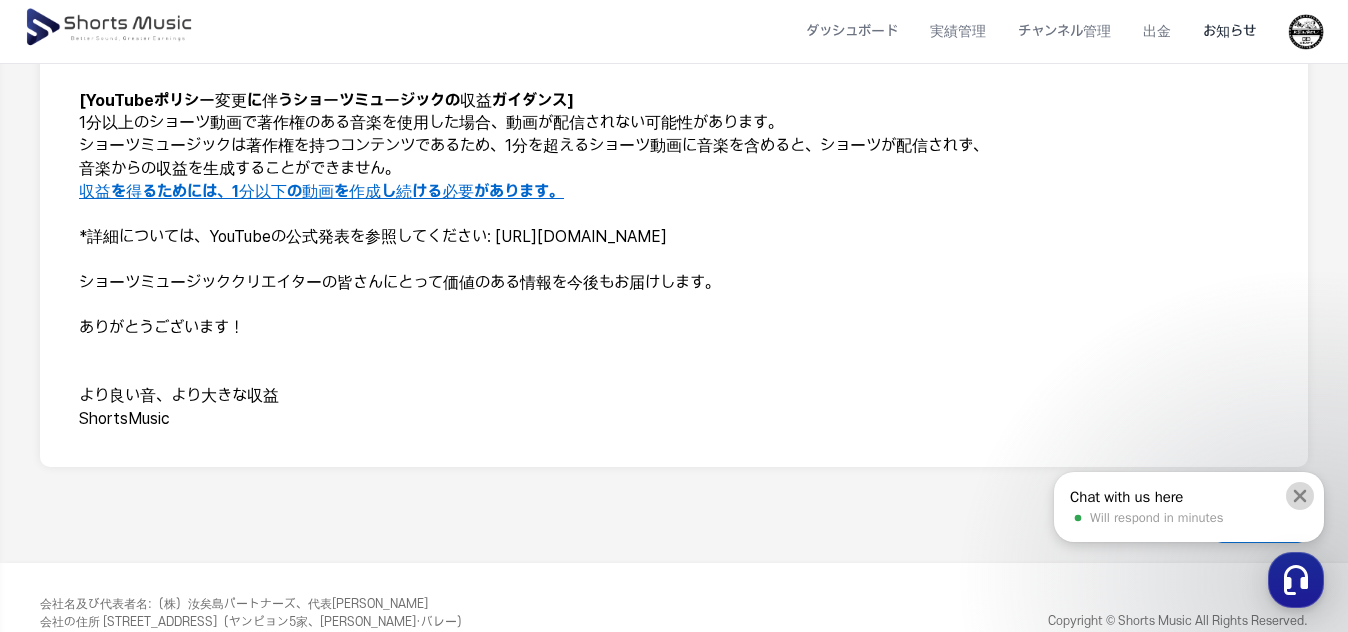click 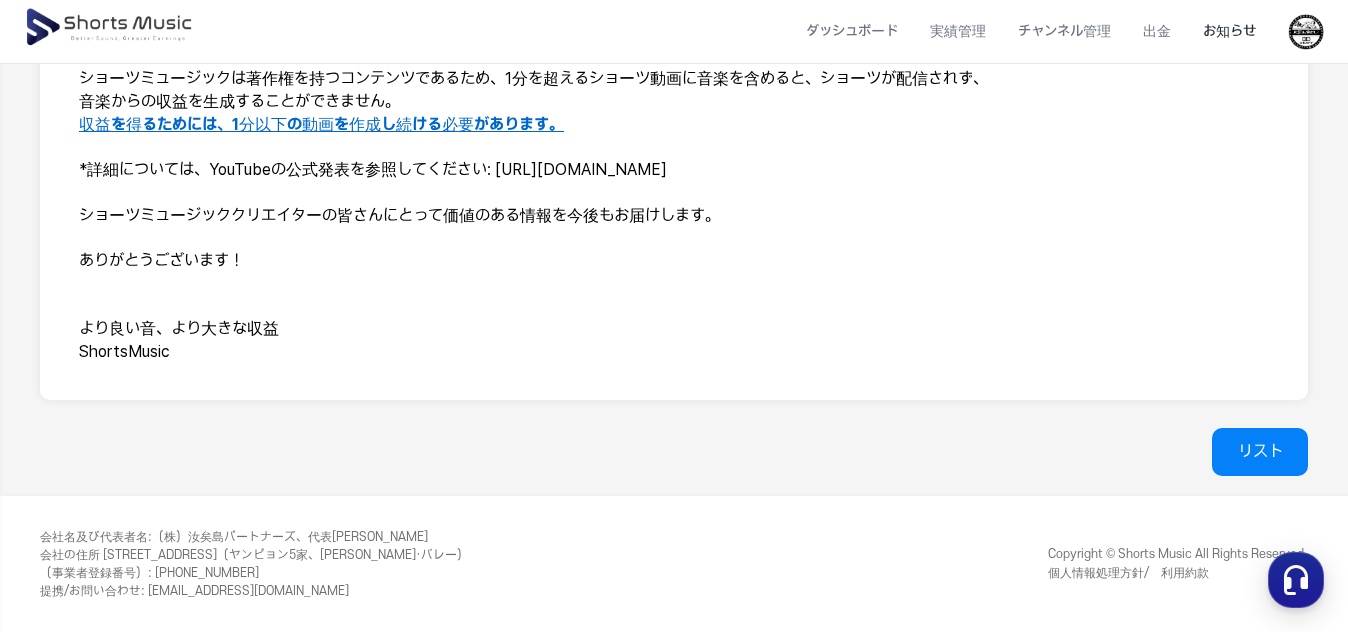 scroll, scrollTop: 0, scrollLeft: 0, axis: both 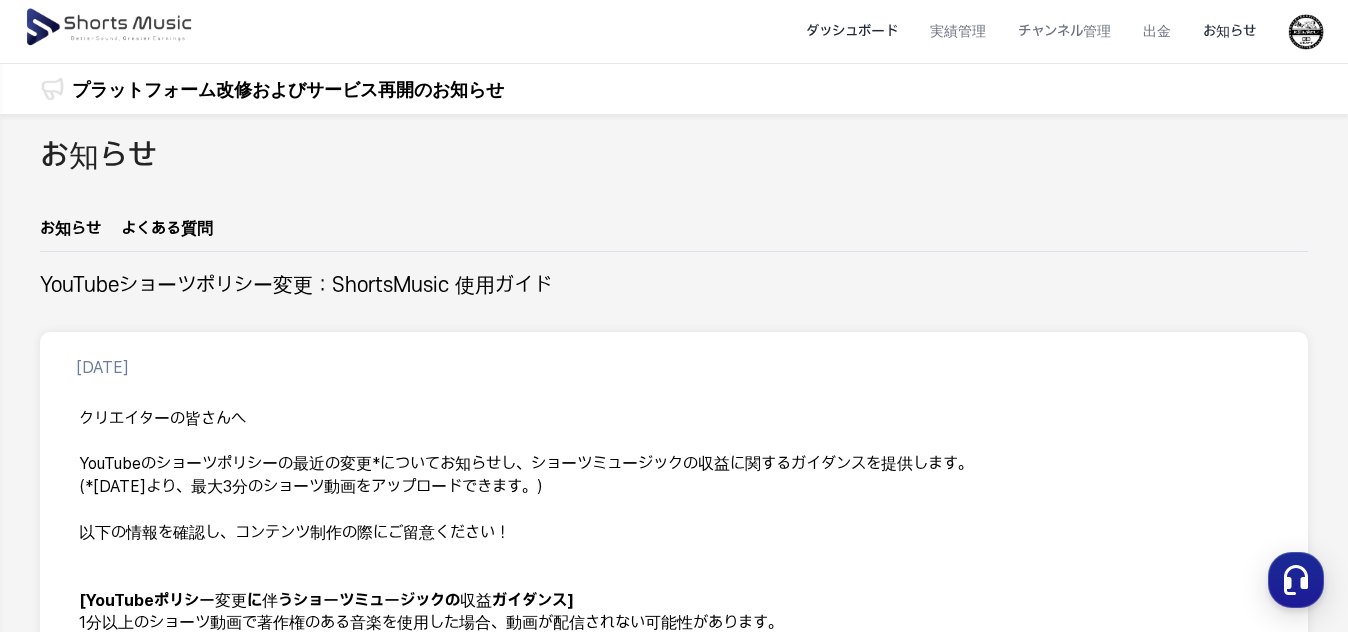 click on "ダッシュボード" at bounding box center [852, 31] 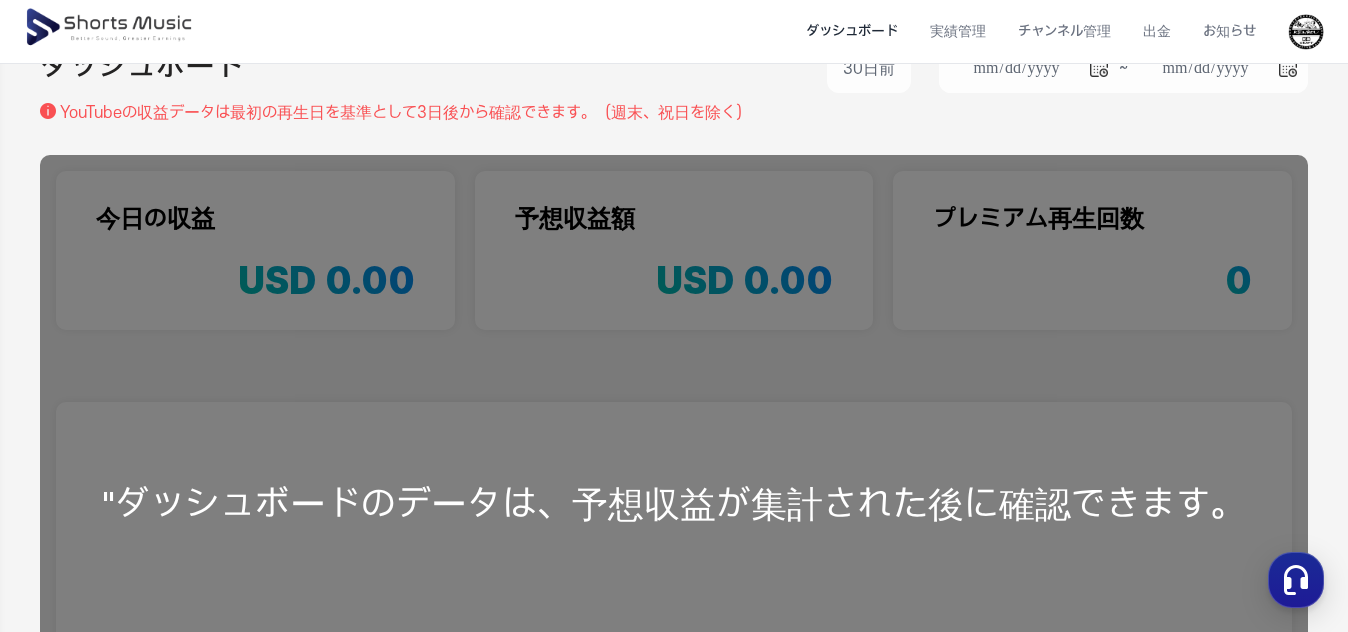 scroll, scrollTop: 0, scrollLeft: 0, axis: both 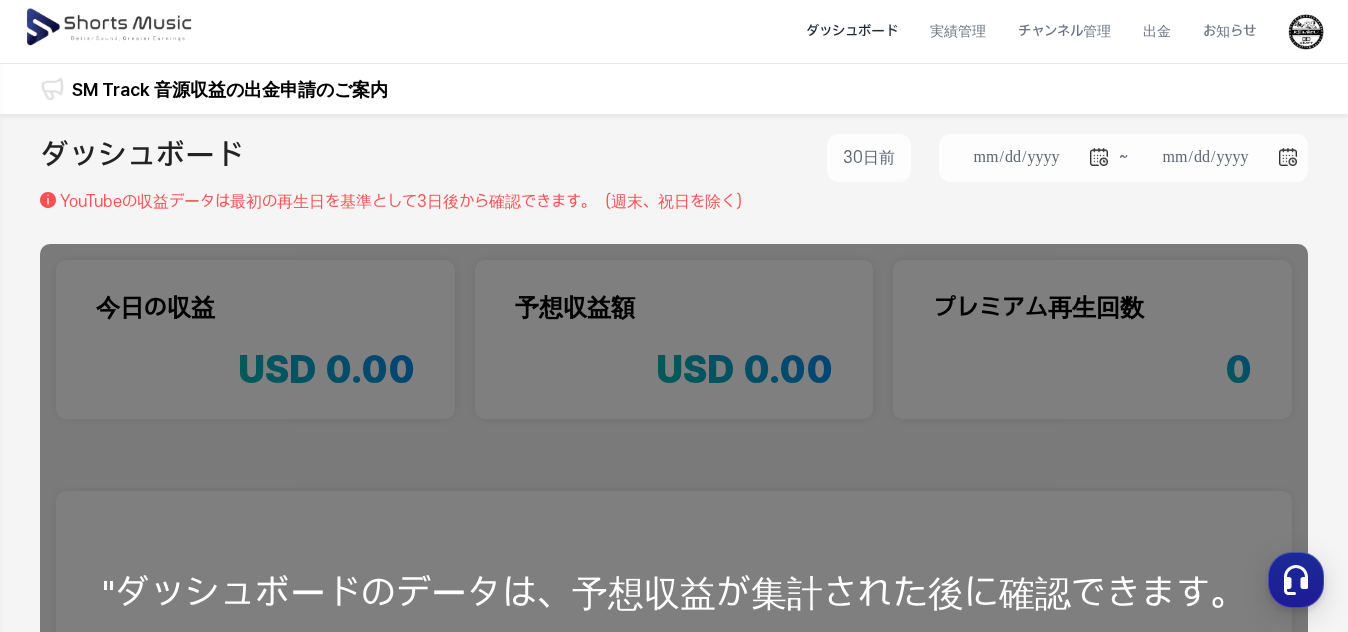 click at bounding box center (110, 28) 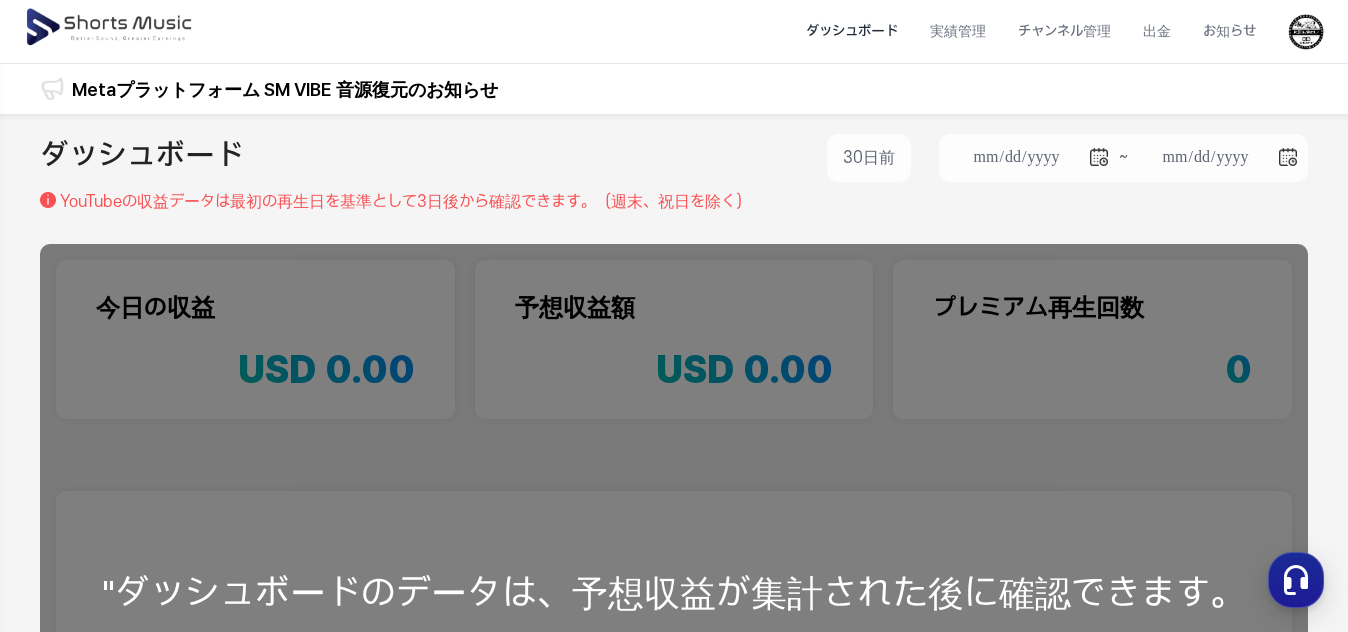 click at bounding box center [110, 28] 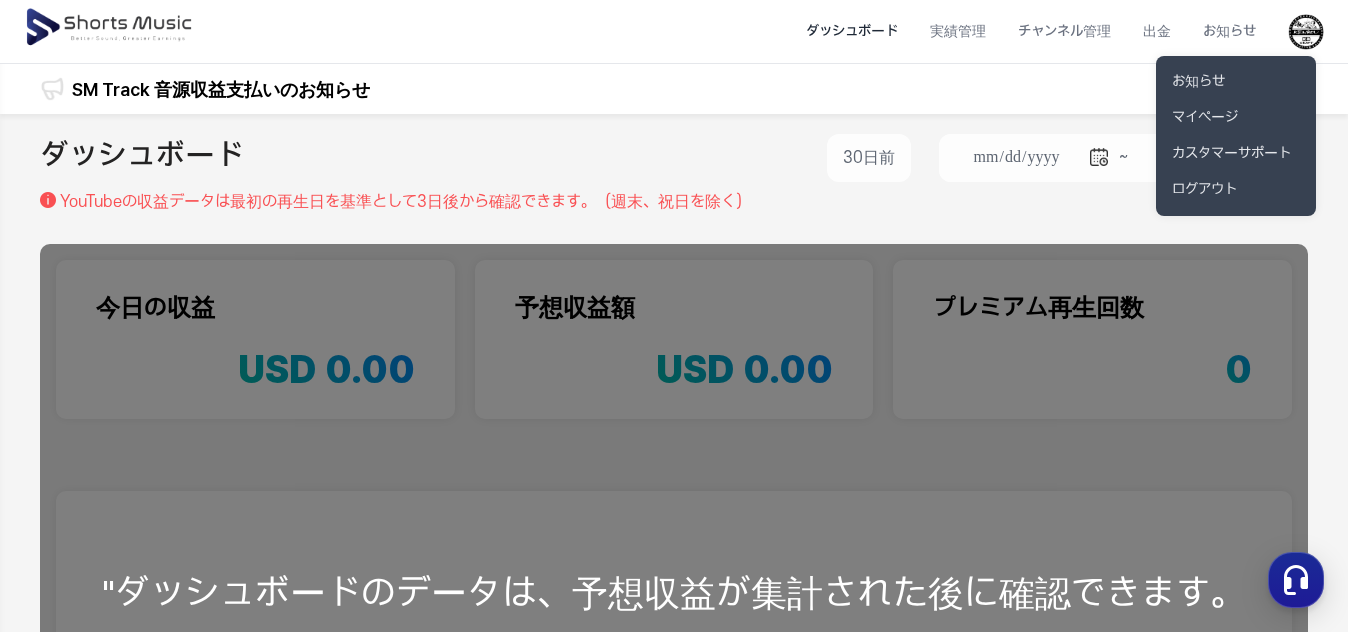 click at bounding box center [674, 316] 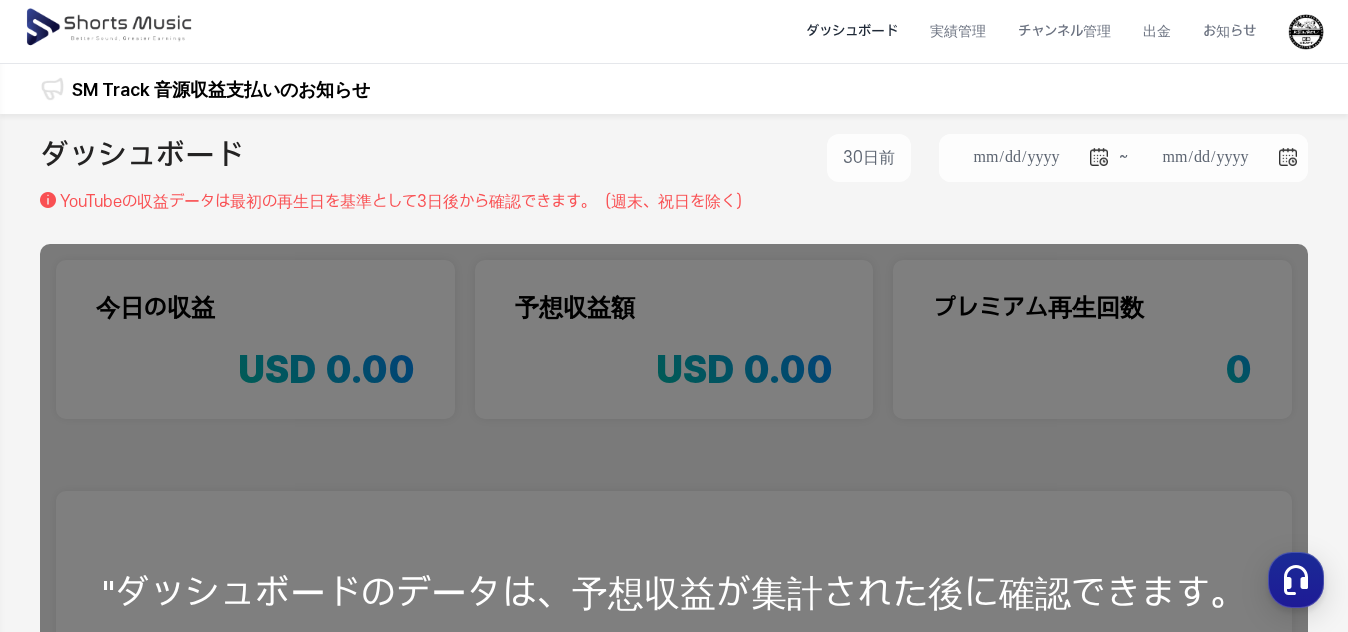 click on ""ダッシュボードのデータは、予想収益が集計された後に確認できます。" at bounding box center (674, 593) 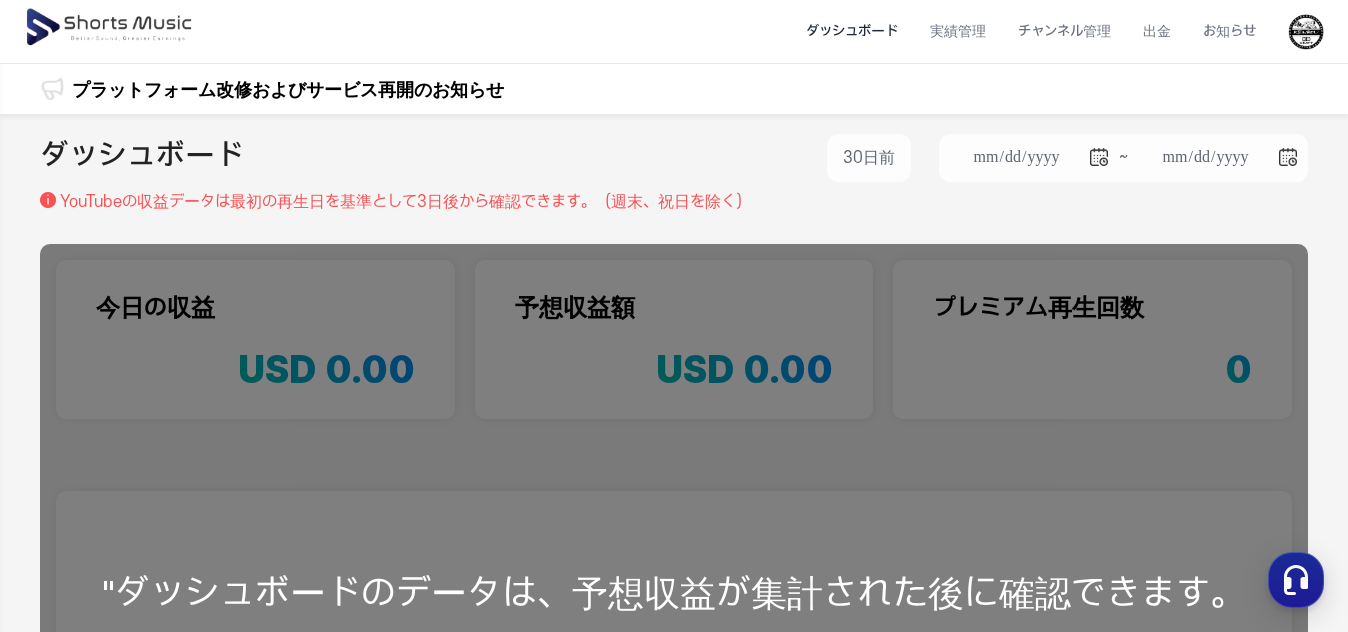 drag, startPoint x: 756, startPoint y: 305, endPoint x: 657, endPoint y: 207, distance: 139.30183 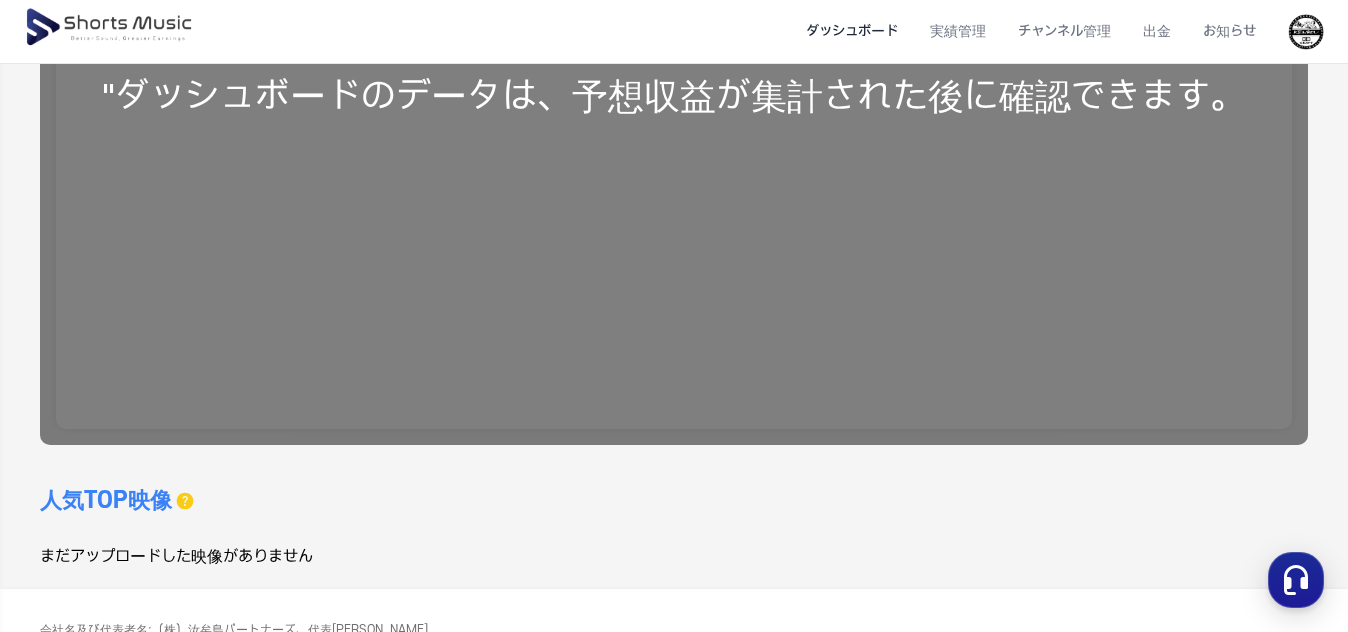 scroll, scrollTop: 589, scrollLeft: 0, axis: vertical 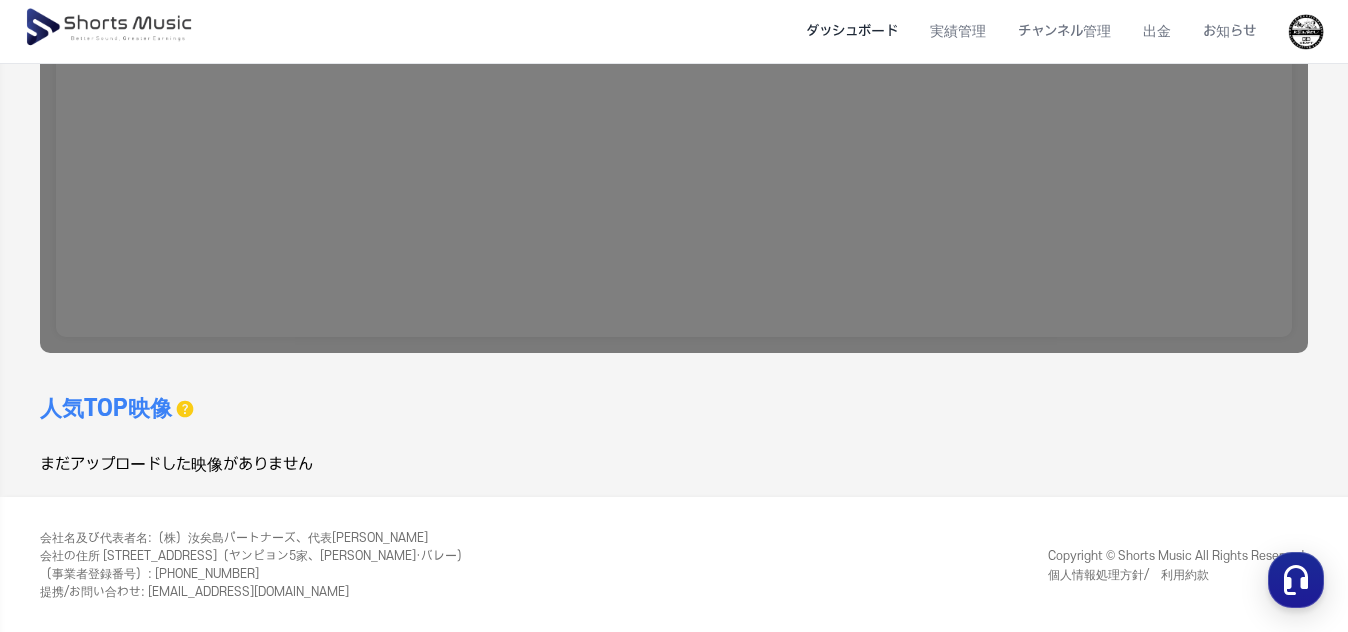 click on "人気TOP映像" at bounding box center [106, 409] 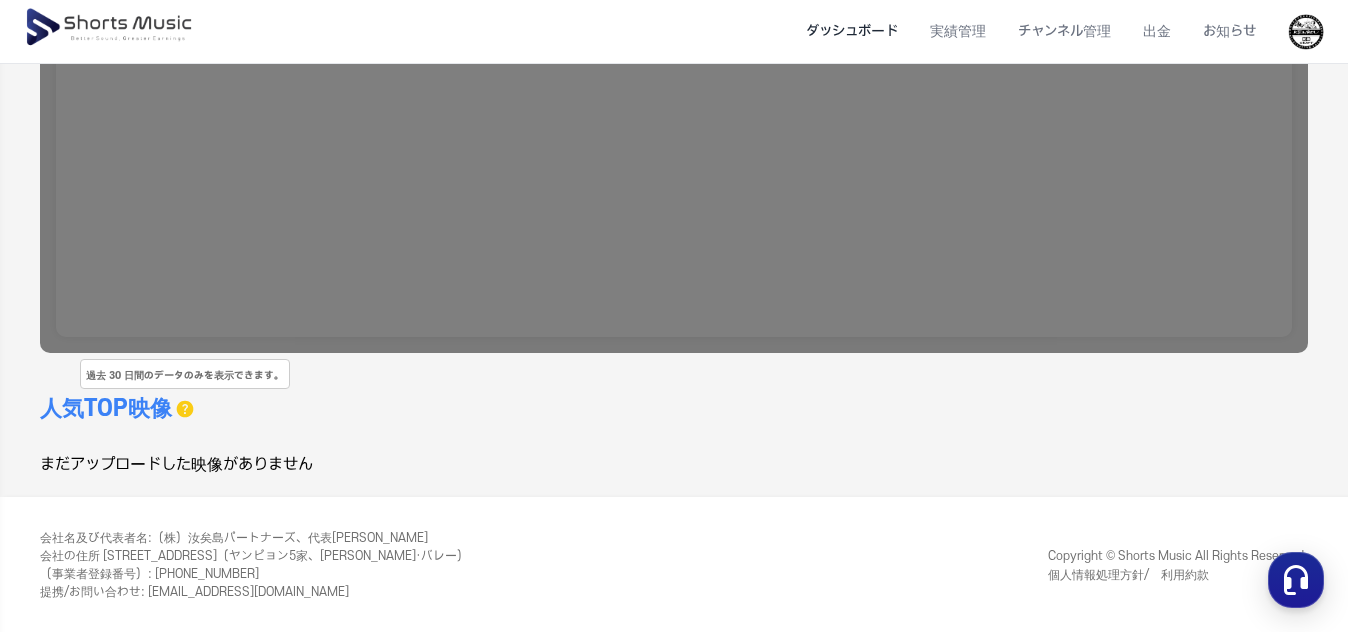 click 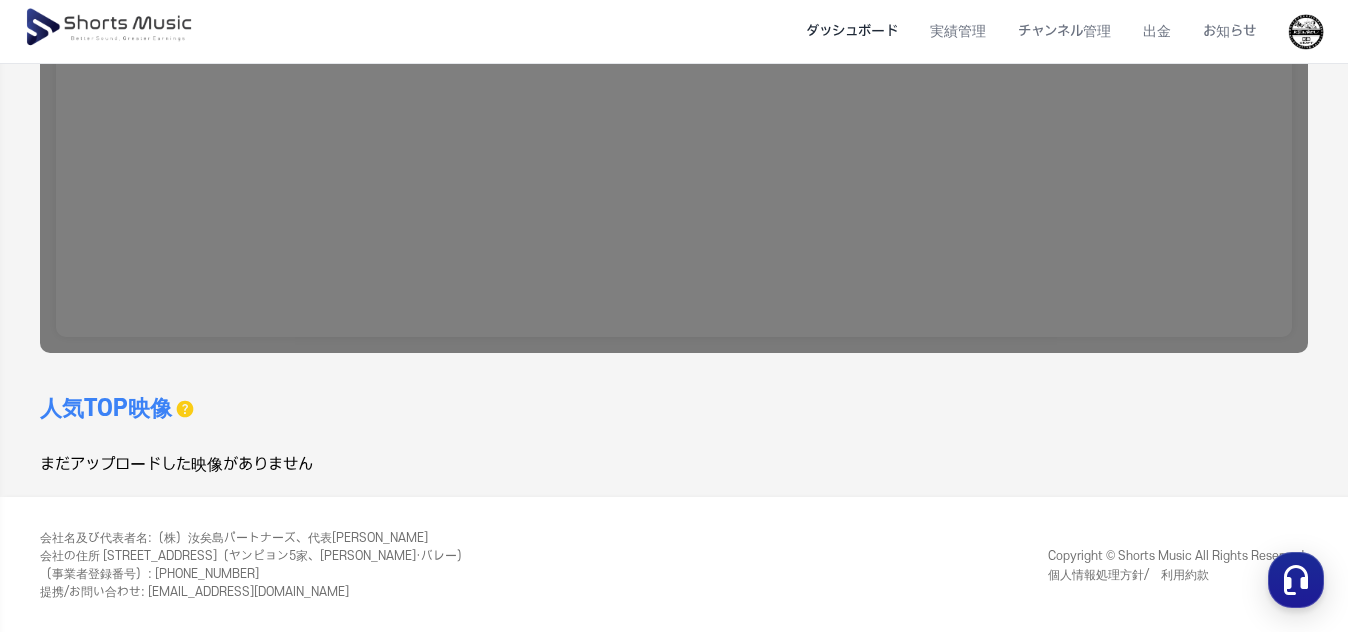 click on "**********" at bounding box center [674, 11] 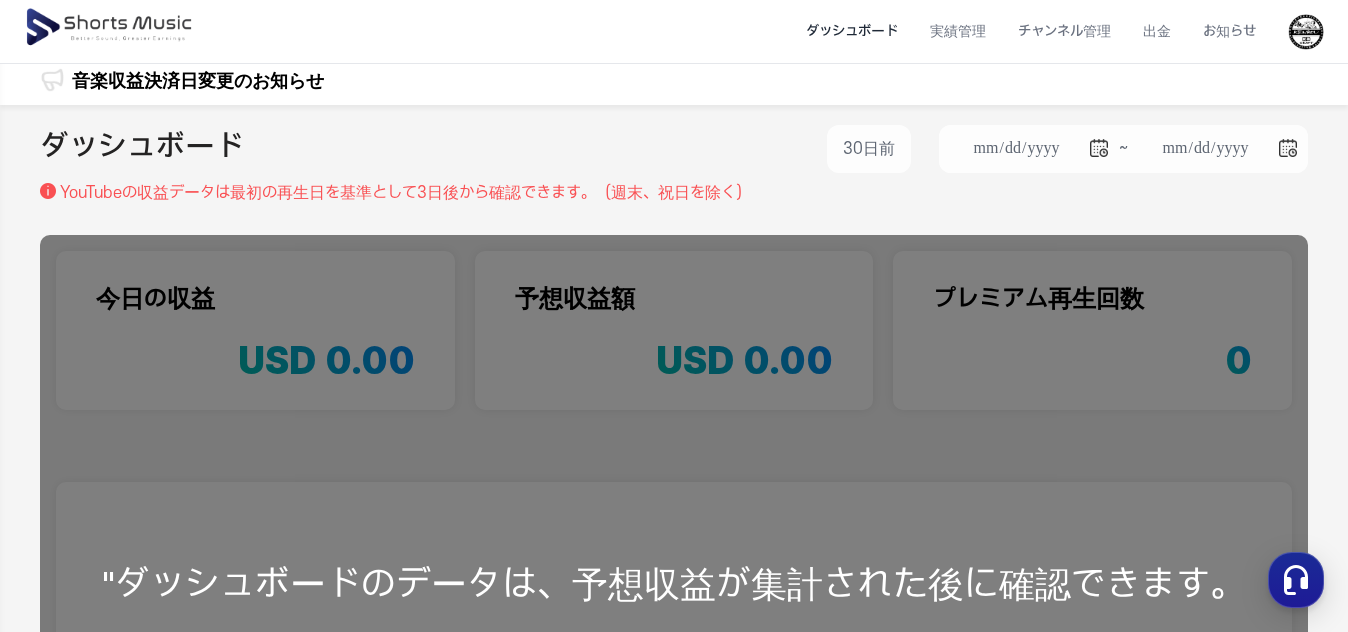 scroll, scrollTop: 0, scrollLeft: 0, axis: both 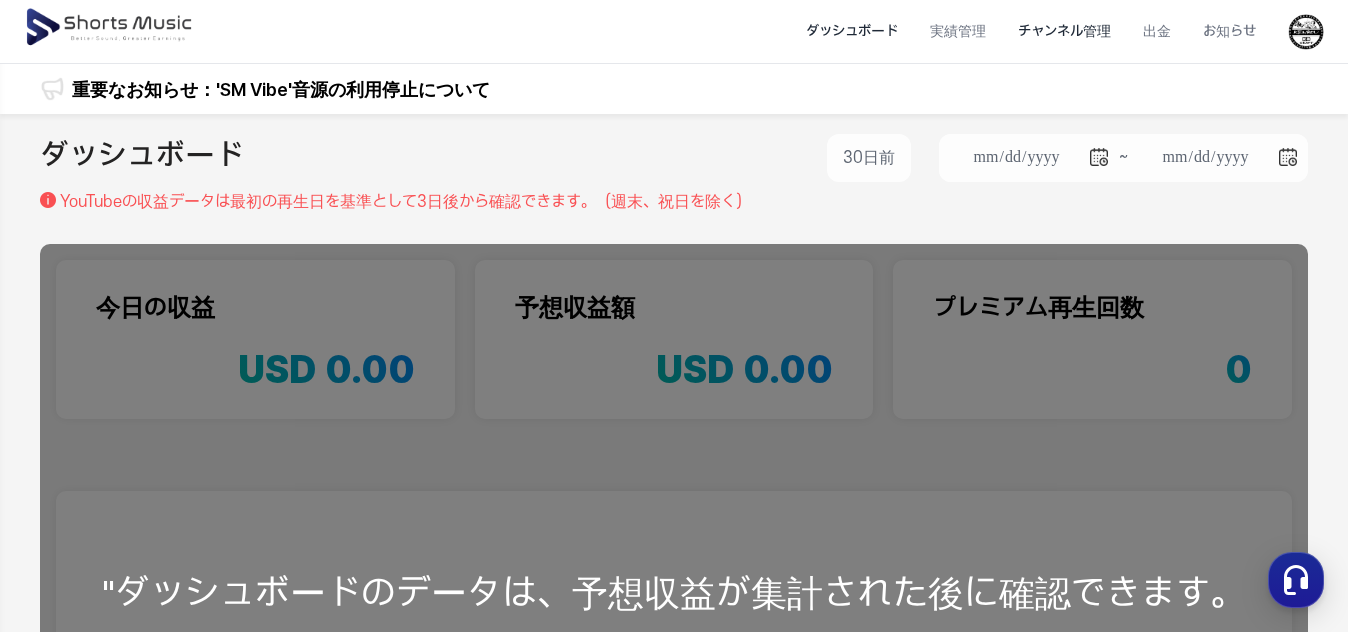 click on "チャンネル管理" at bounding box center [1064, 31] 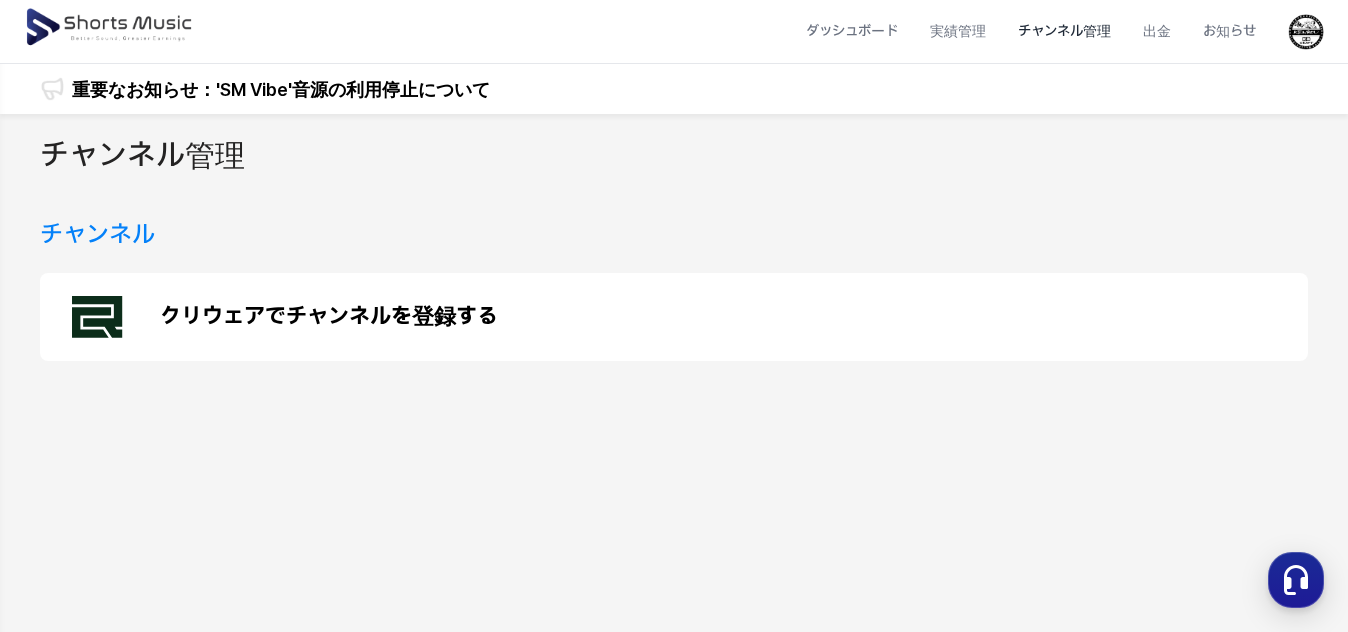 click on "クリウェアでチャンネルを登録する" at bounding box center (674, 317) 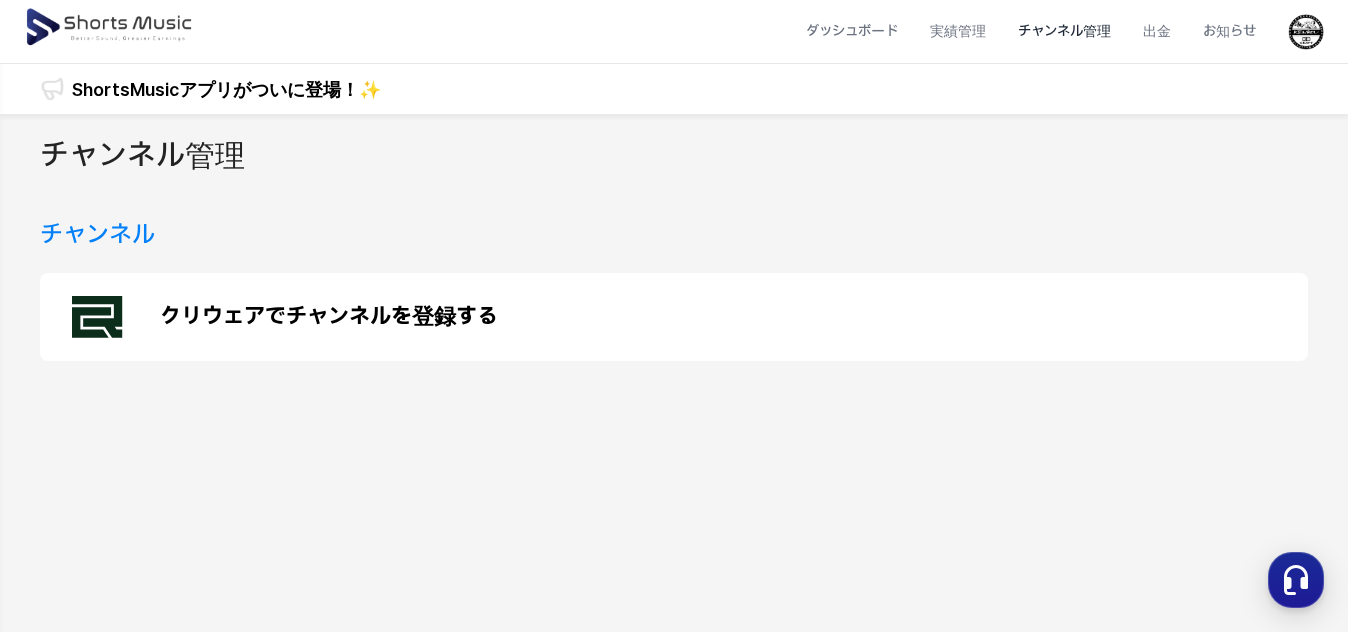 click at bounding box center (1306, 32) 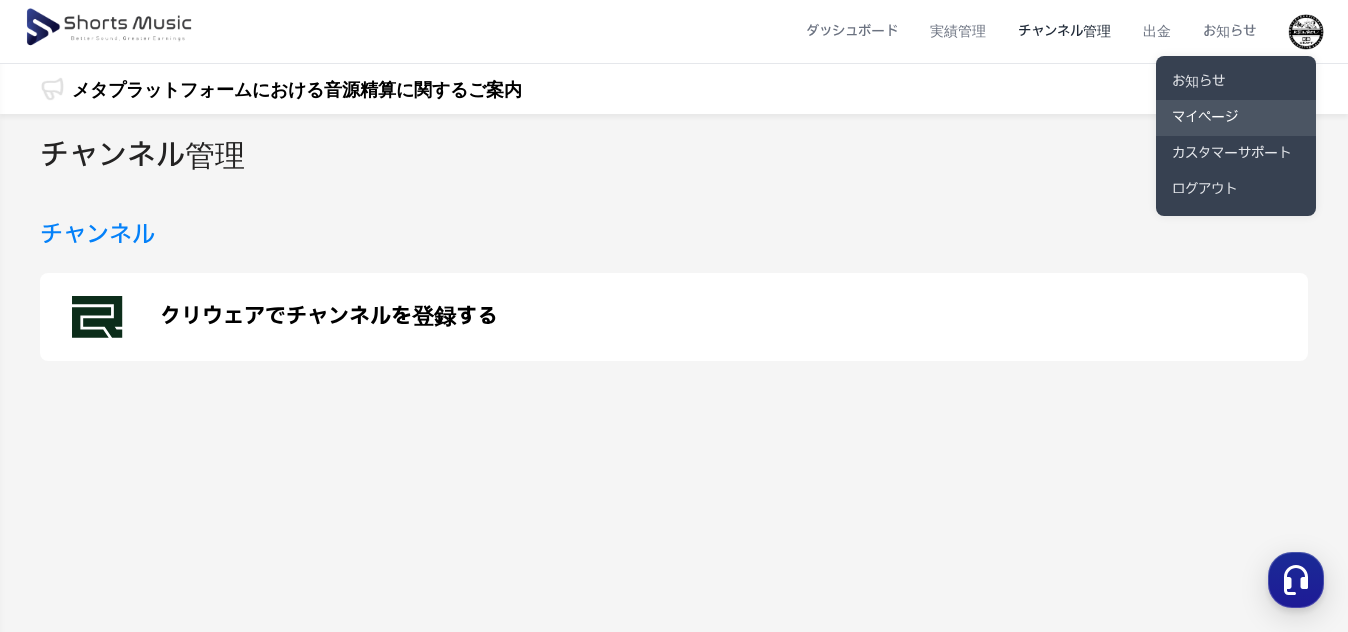 click on "マイページ" at bounding box center [1236, 118] 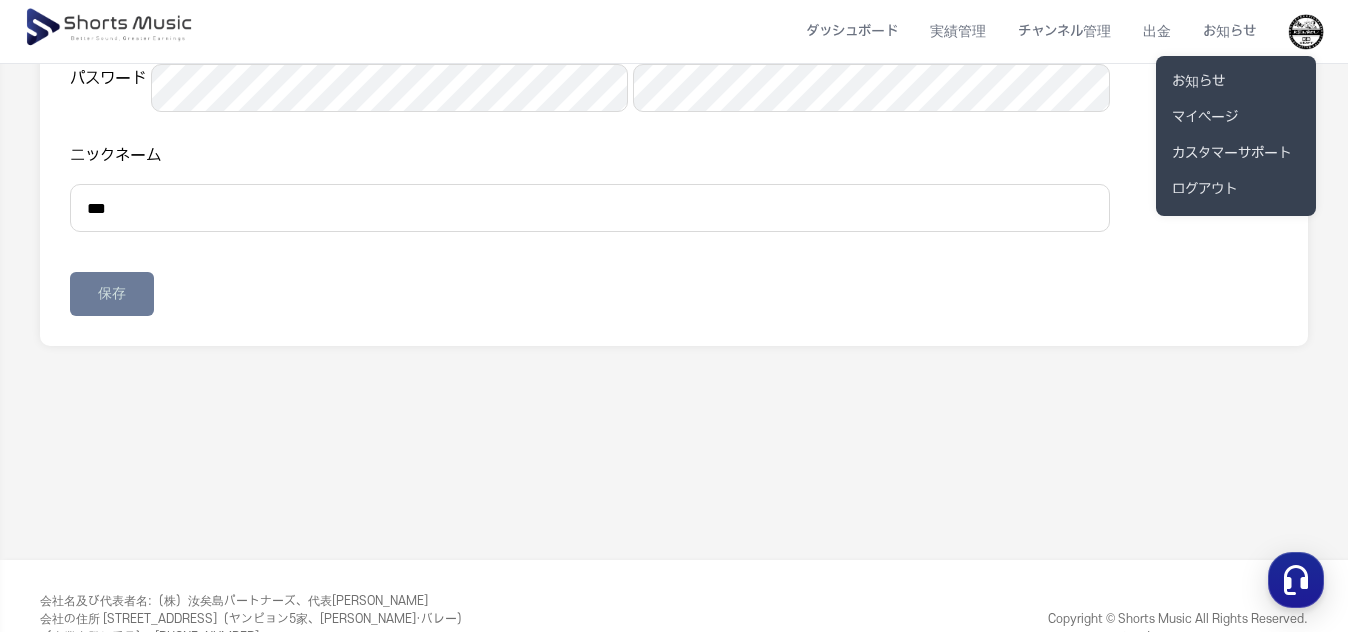 scroll, scrollTop: 400, scrollLeft: 0, axis: vertical 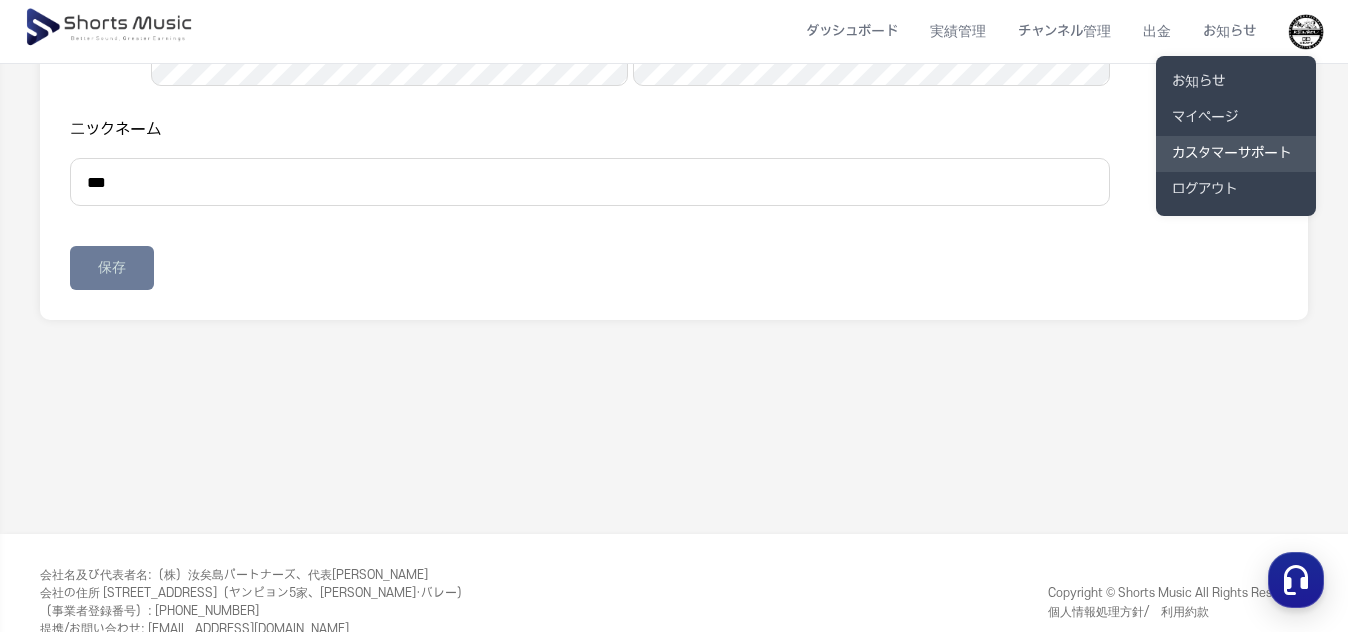 click on "カスタマーサポート" at bounding box center [1236, 154] 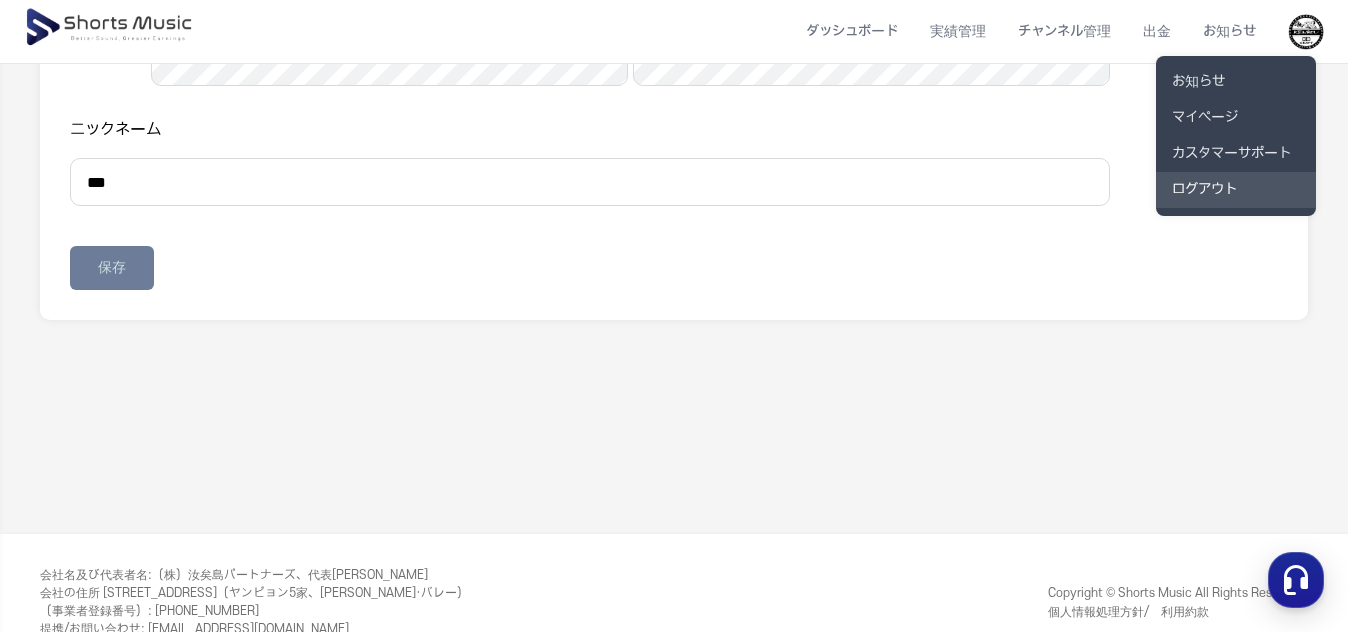 click on "ログアウト" at bounding box center (1236, 190) 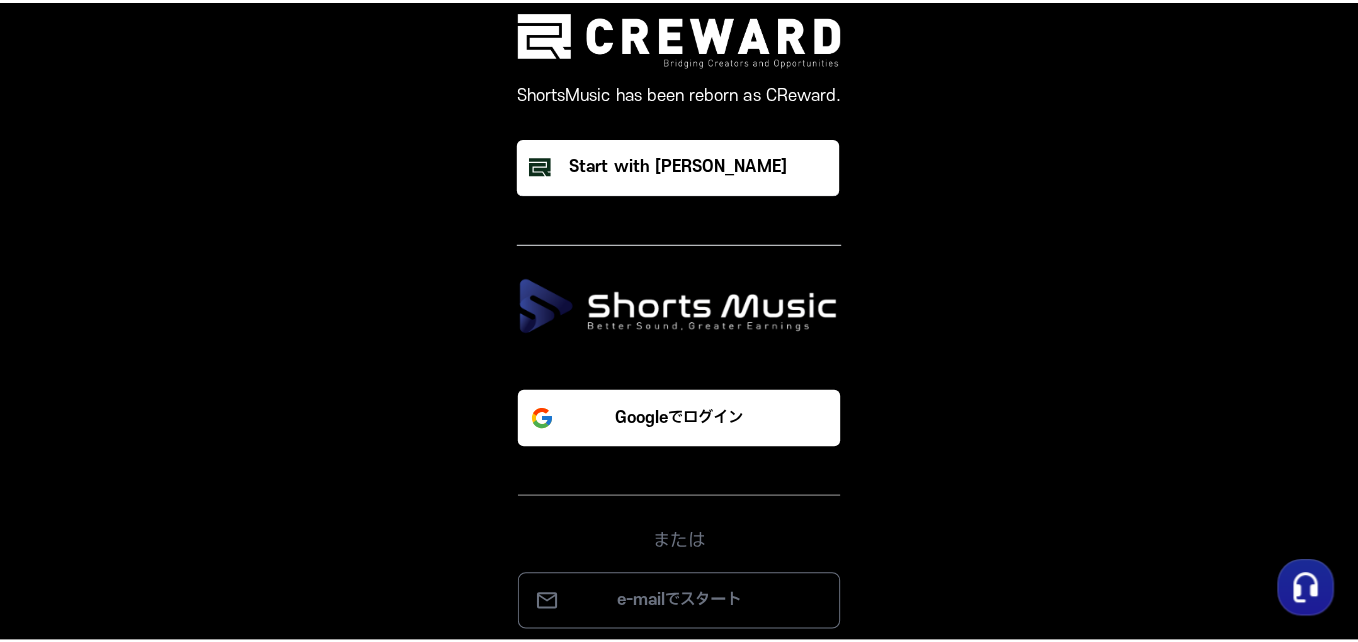 scroll, scrollTop: 0, scrollLeft: 0, axis: both 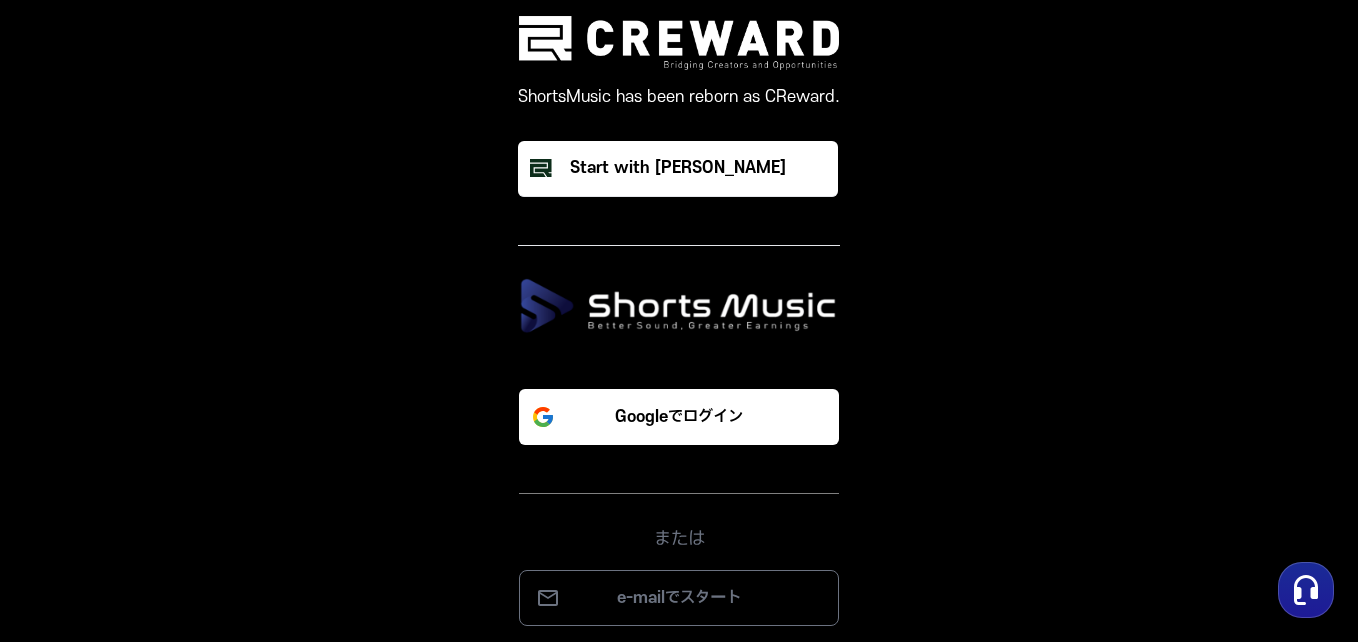click on "ShortsMusic has been reborn as CReward.     Start with Creward           Googleでログイン   または       e-mailでスタート" at bounding box center [679, 321] 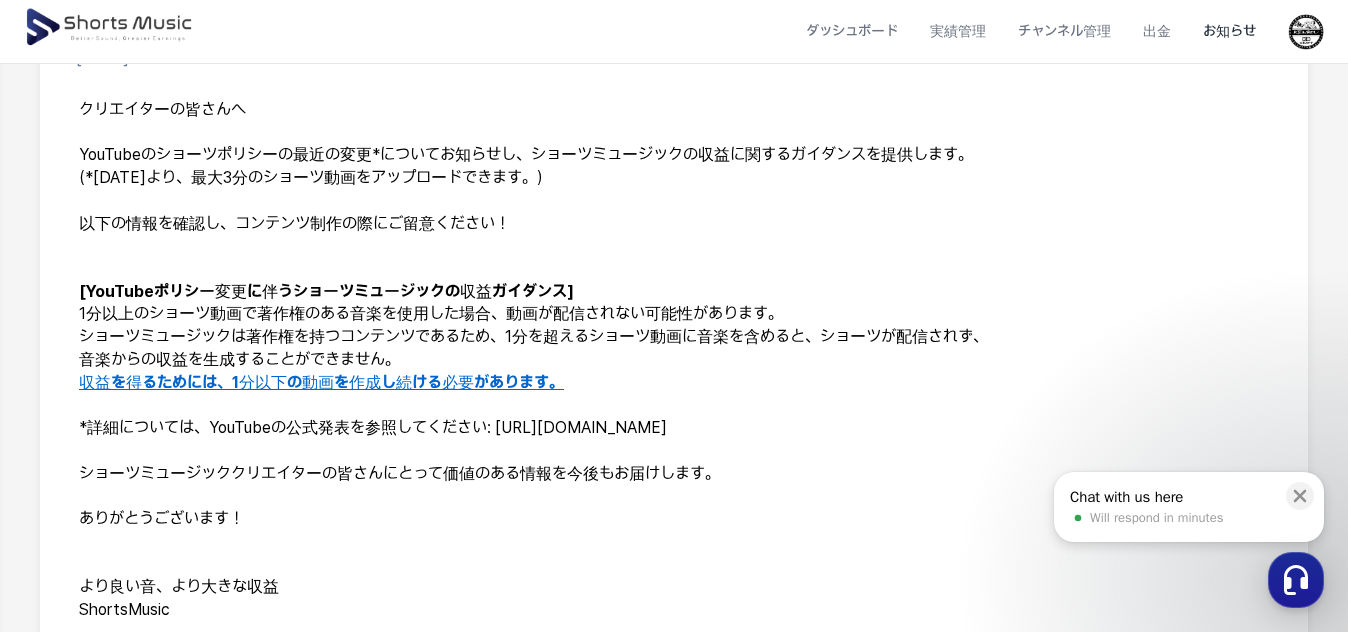 scroll, scrollTop: 288, scrollLeft: 0, axis: vertical 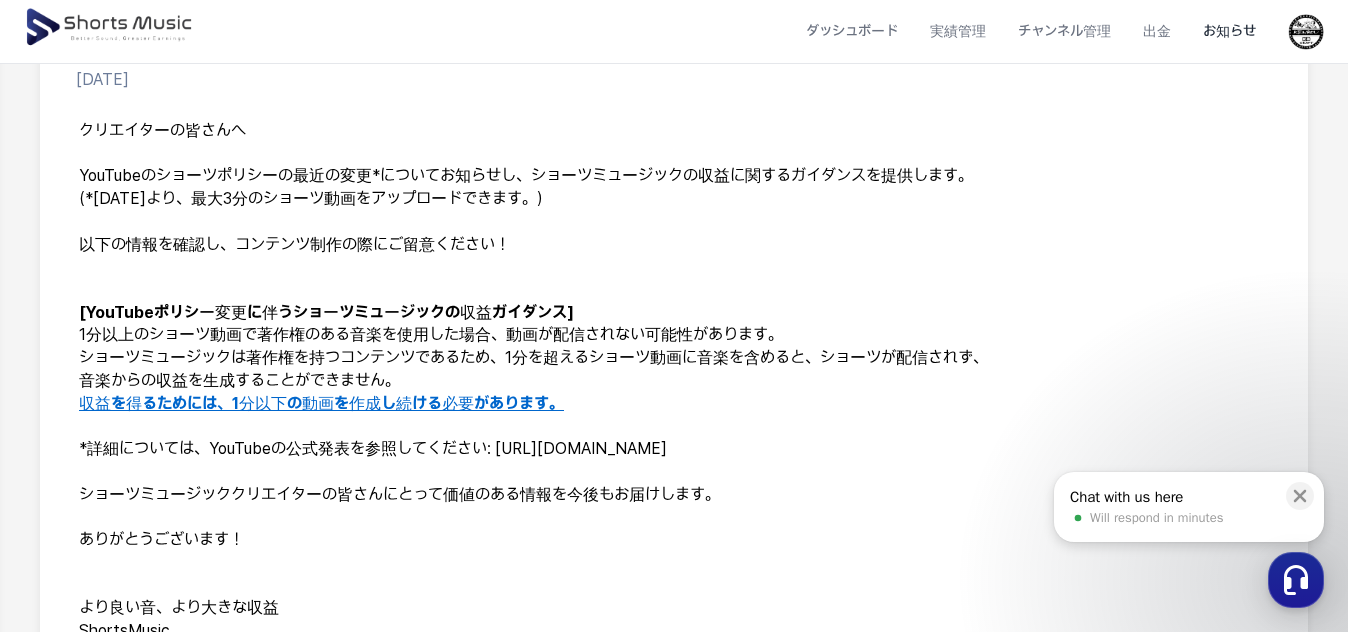 click on "収益を得るためには、1分以下の動画を作成し続ける必要があります。" at bounding box center [321, 403] 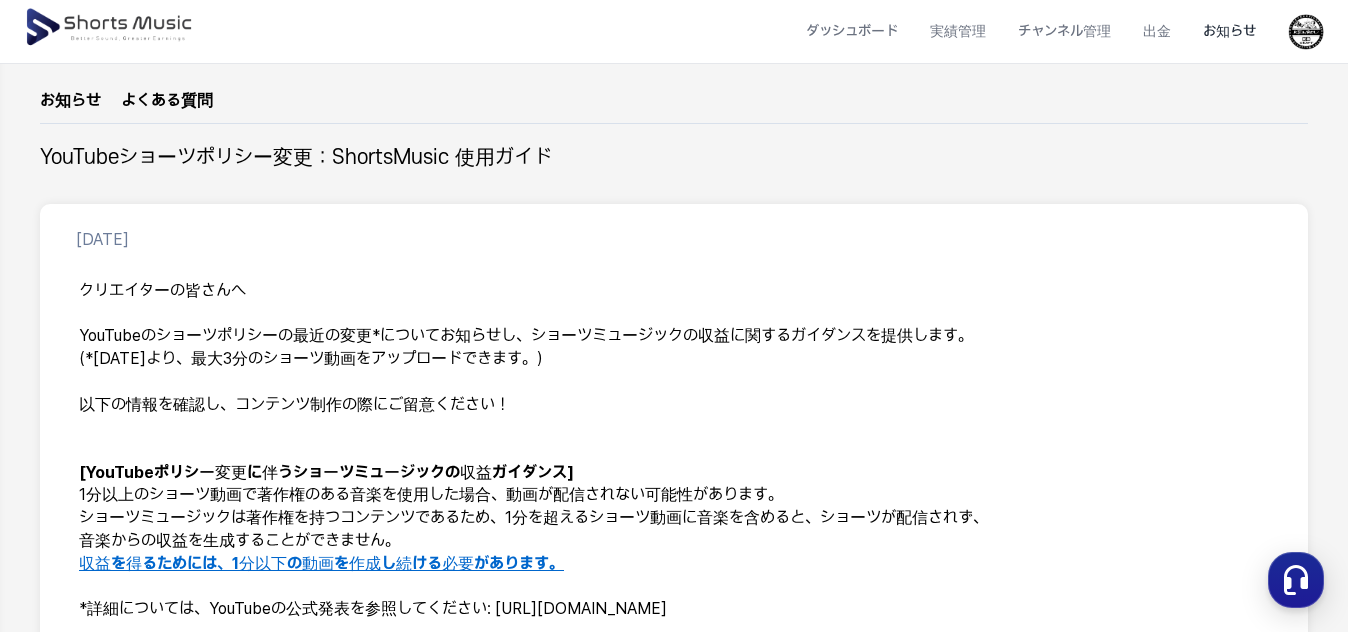 scroll, scrollTop: 0, scrollLeft: 0, axis: both 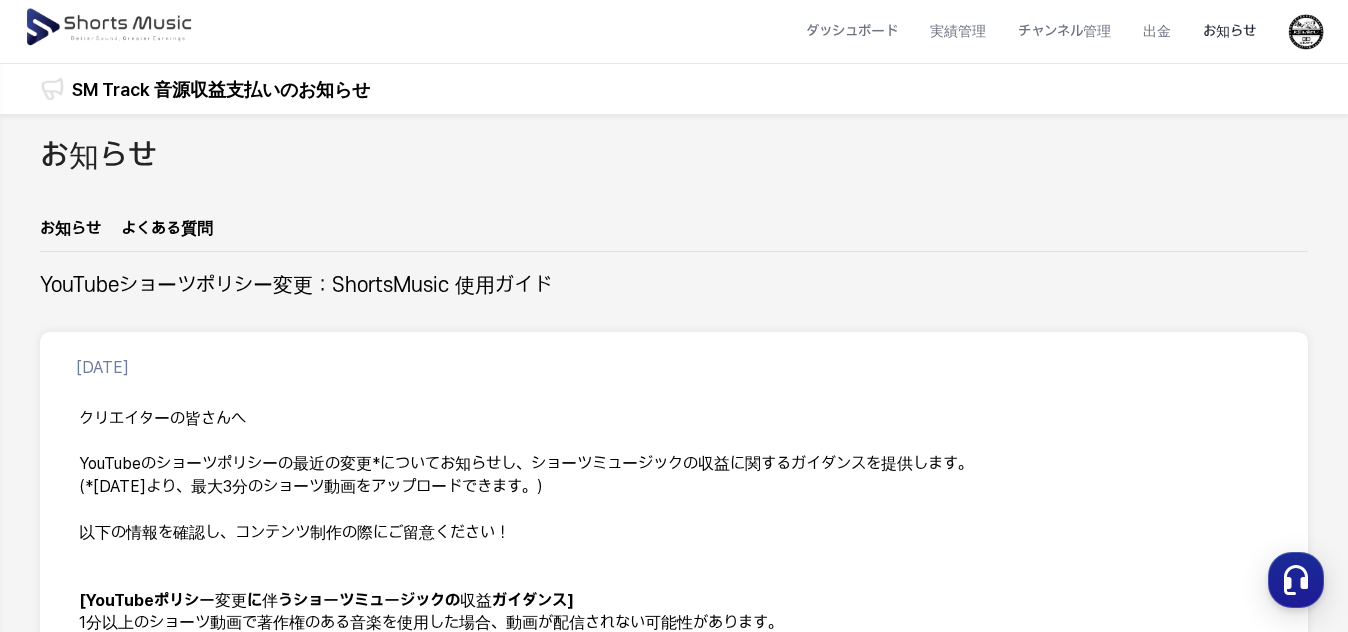 click on "YouTubeショーツポリシー変更：ShortsMusic 使用ガイド" at bounding box center (296, 286) 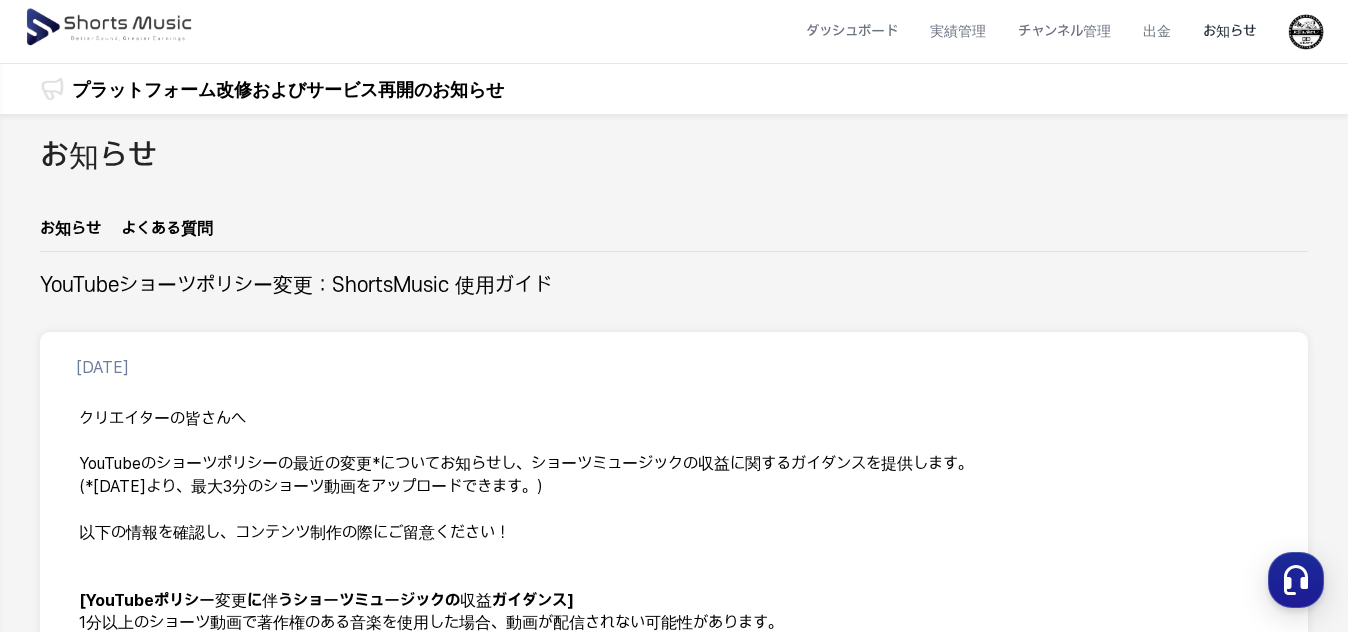 click at bounding box center [110, 28] 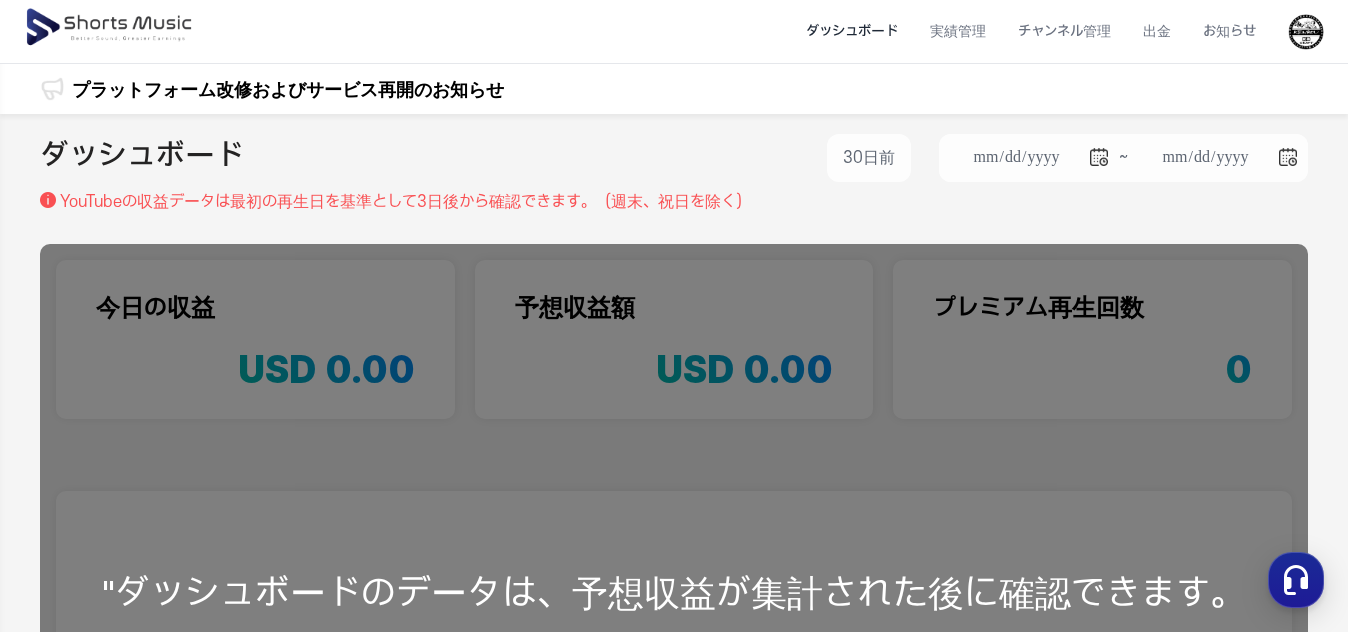 click on "ダッシュボード" at bounding box center (852, 31) 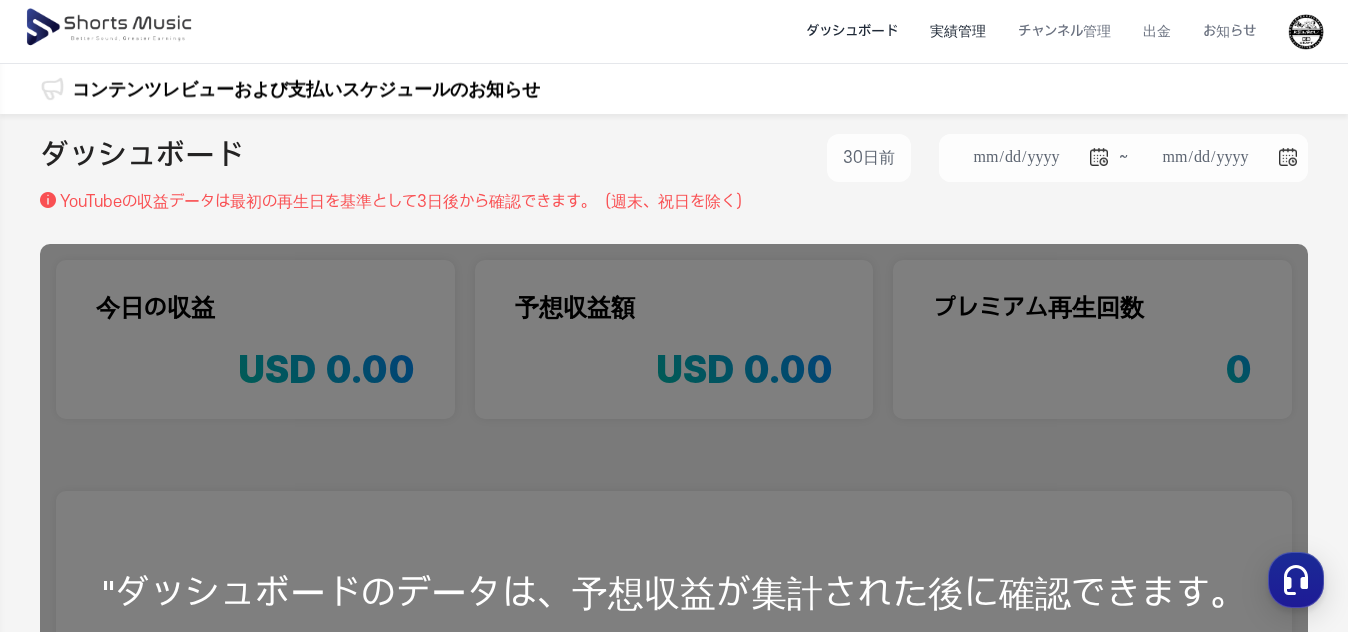 click on "実績管理" at bounding box center (958, 31) 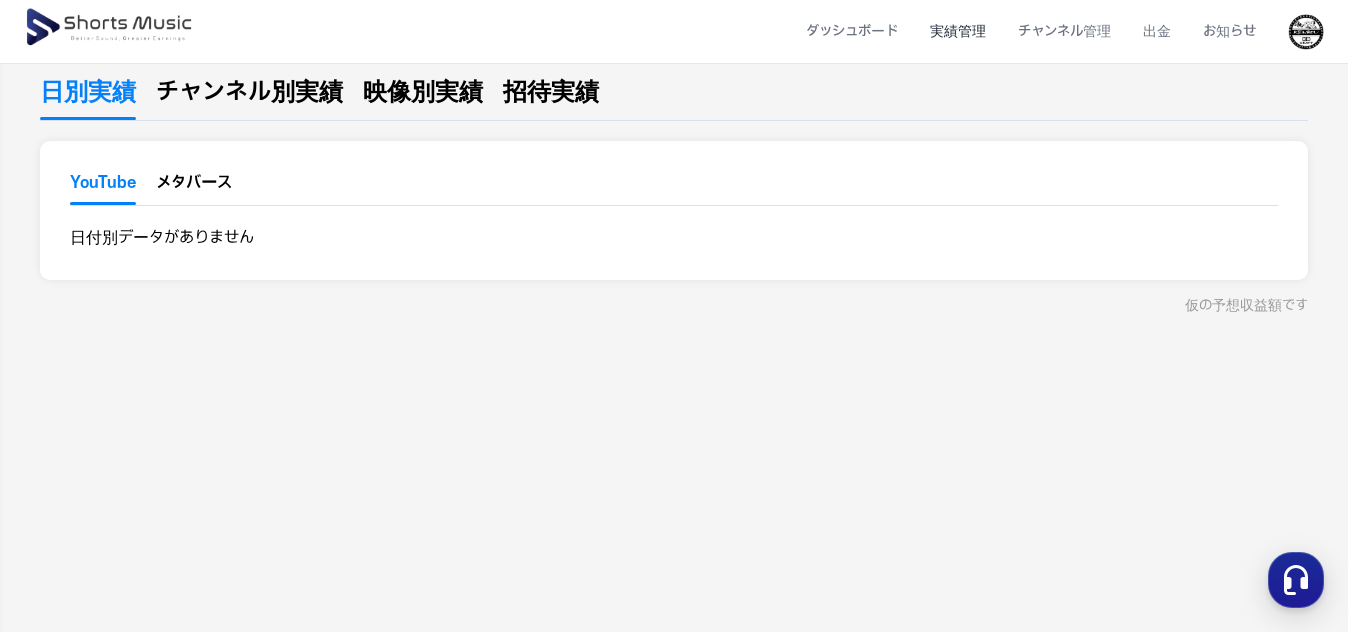 scroll, scrollTop: 200, scrollLeft: 0, axis: vertical 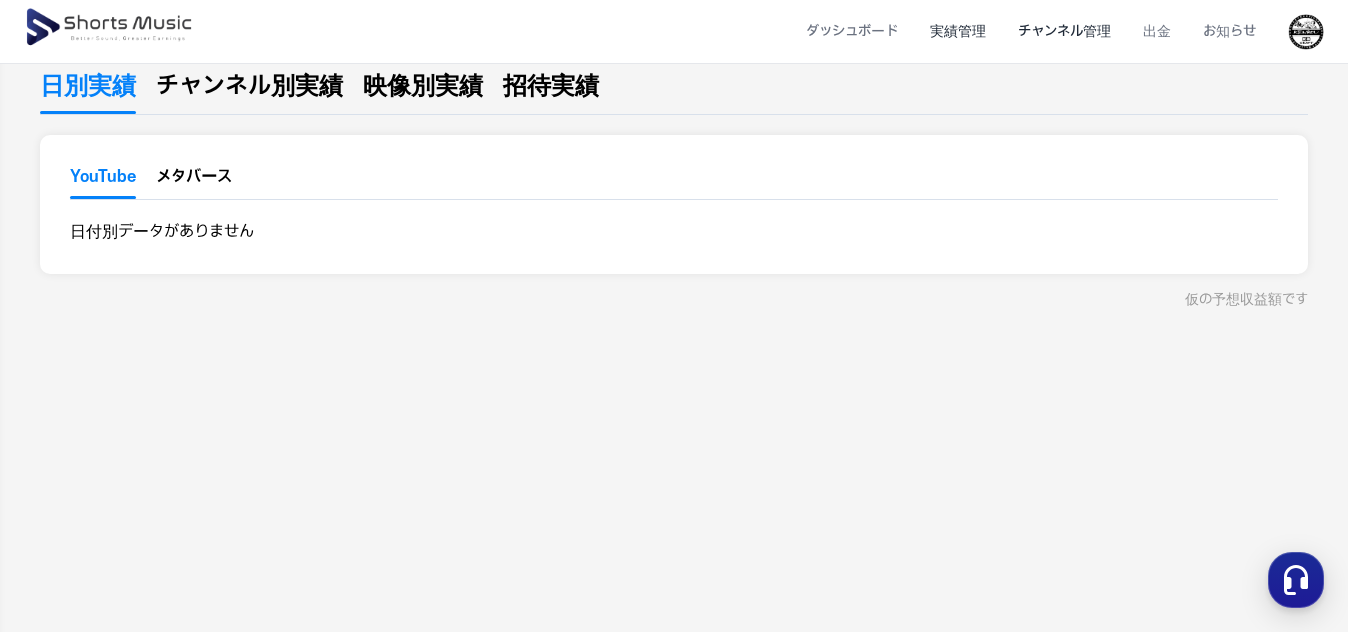 click on "チャンネル管理" at bounding box center [1064, 31] 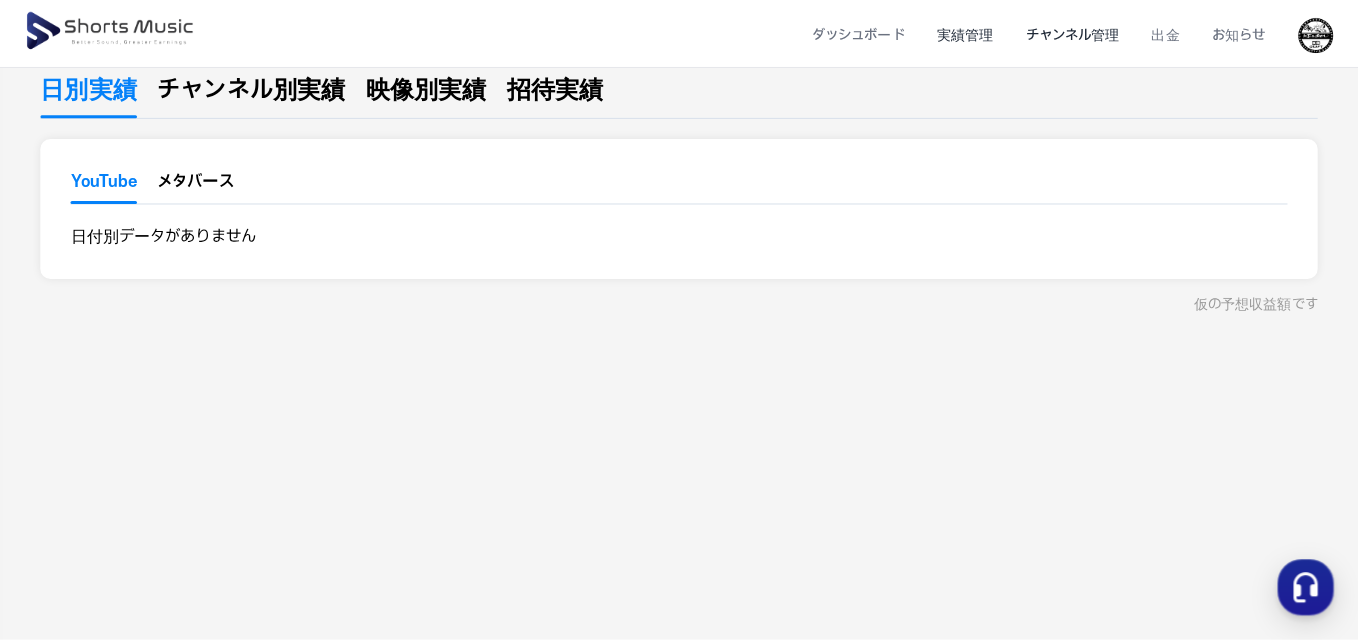 scroll, scrollTop: 0, scrollLeft: 0, axis: both 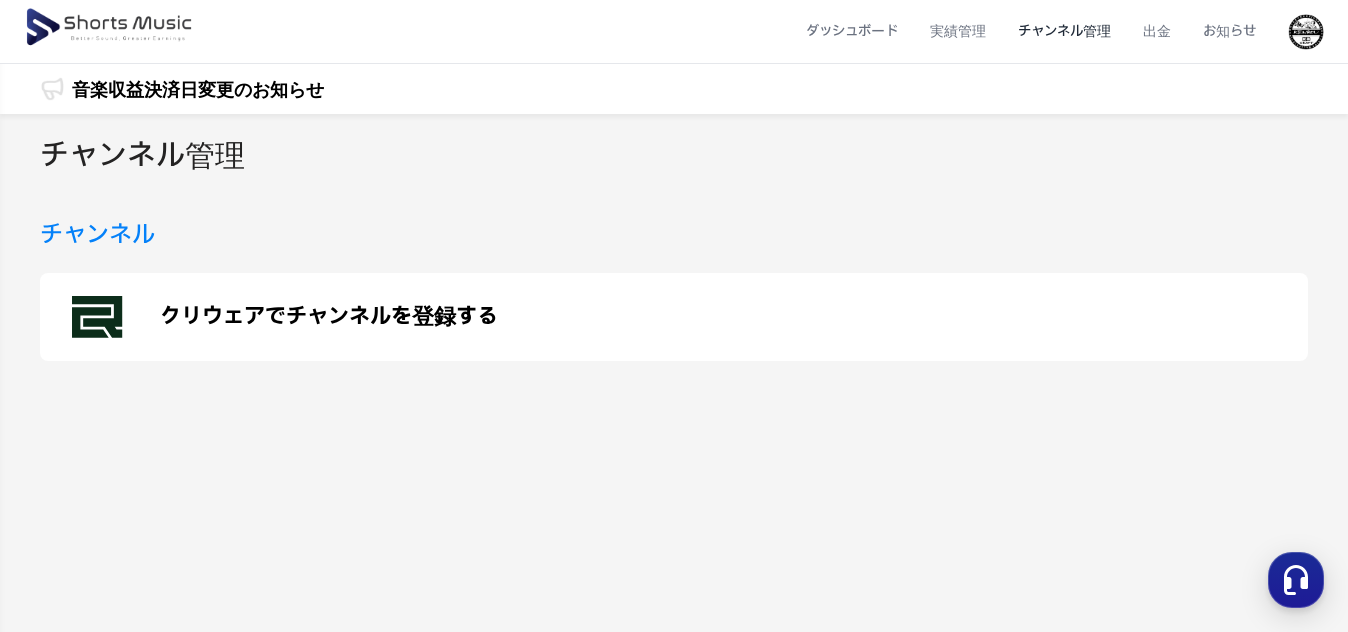 click on "クリウェアでチャンネルを登録する" at bounding box center (329, 317) 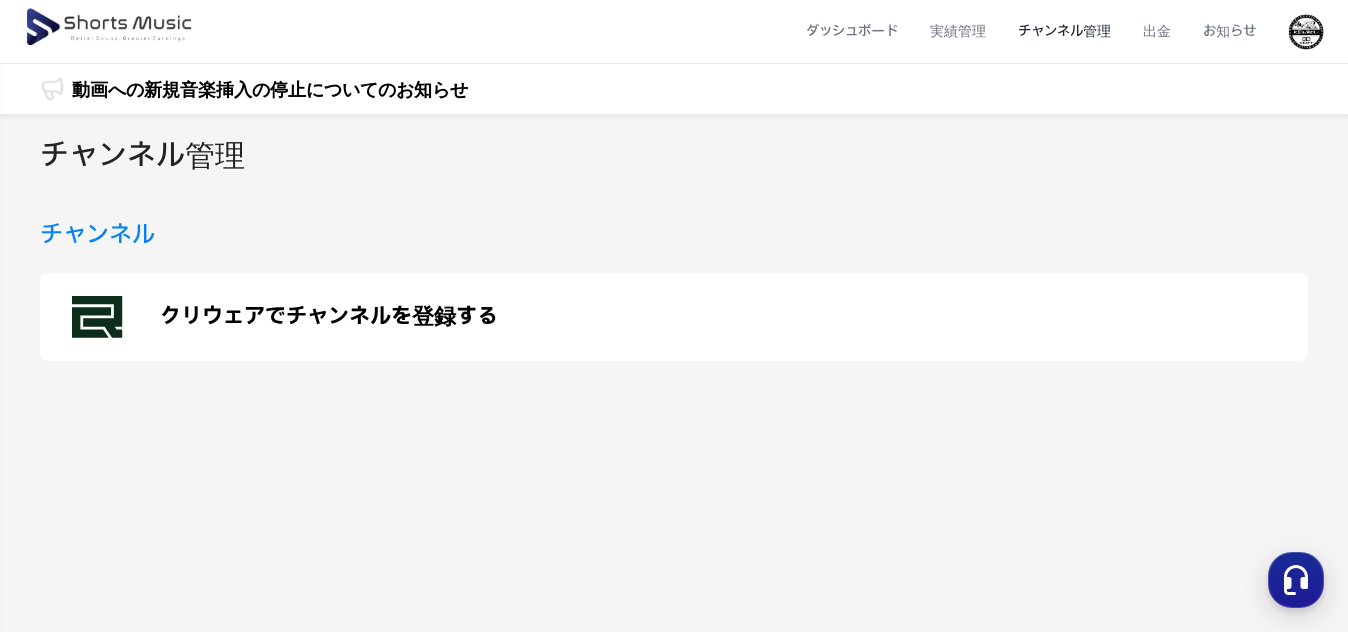 click at bounding box center [1306, 32] 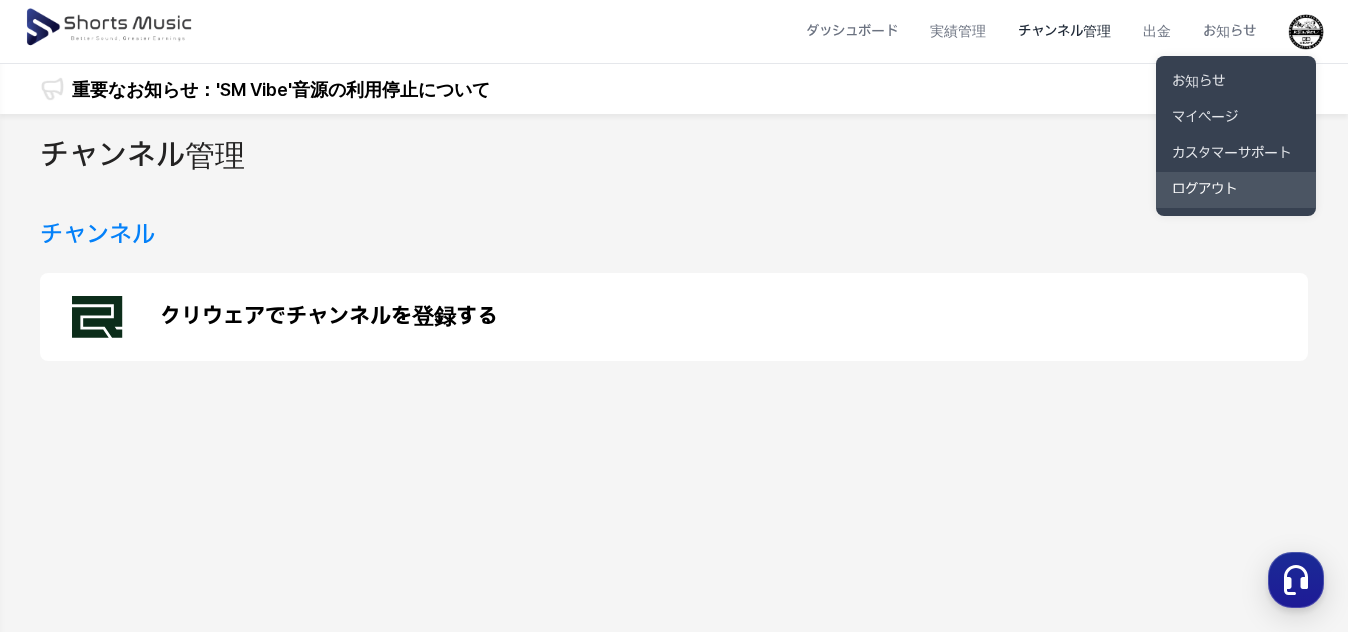 click on "ログアウト" at bounding box center (1236, 190) 